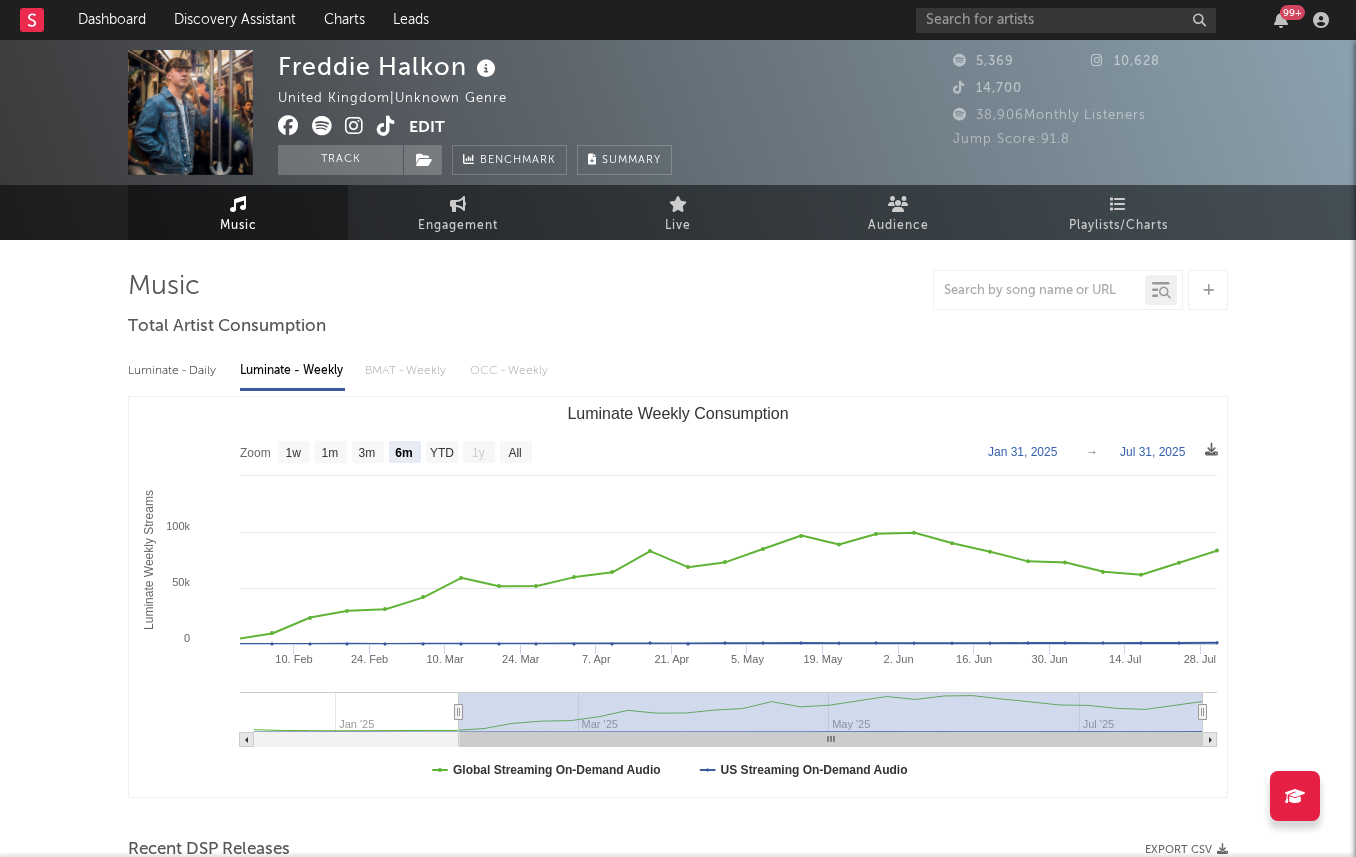 select on "6m" 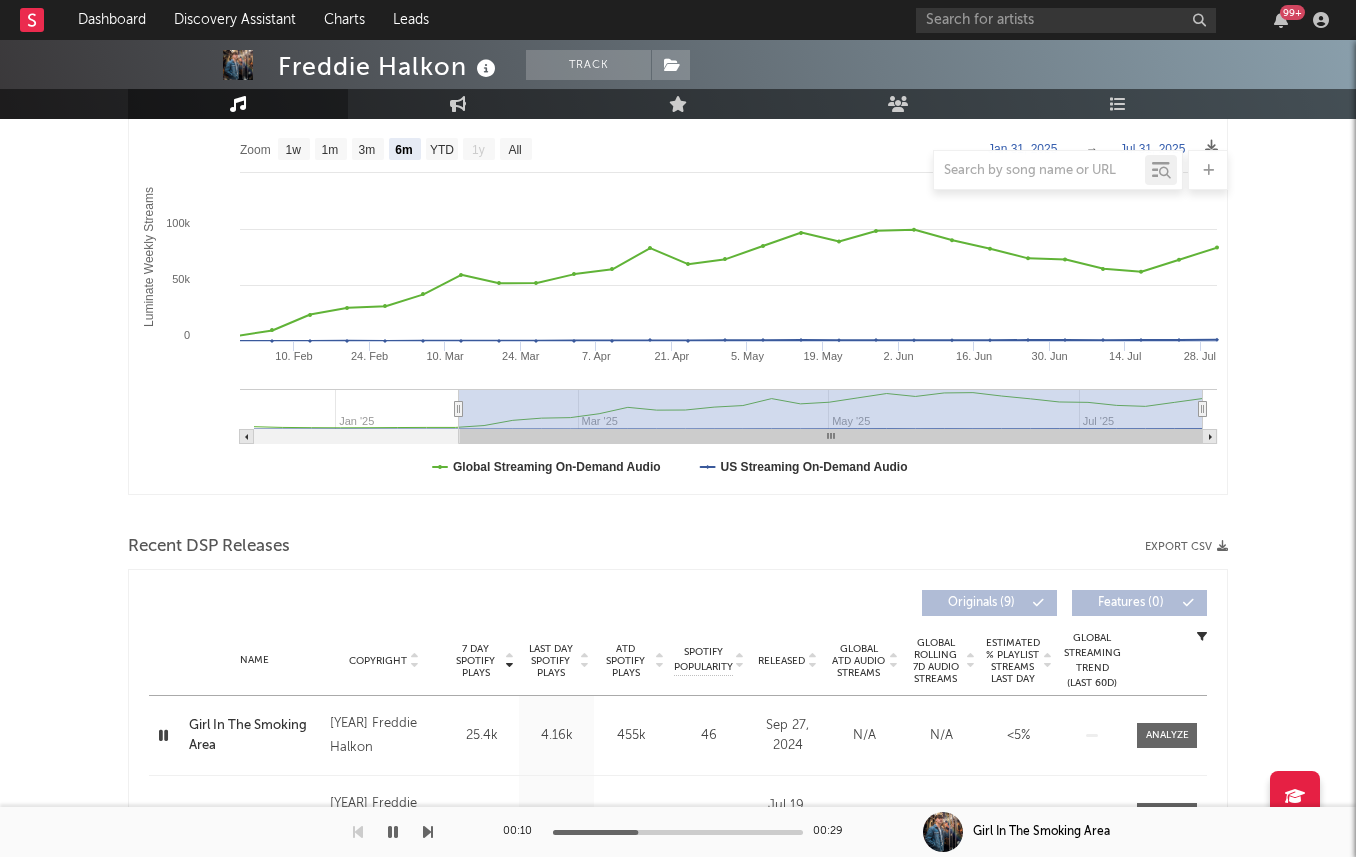 scroll, scrollTop: 0, scrollLeft: 0, axis: both 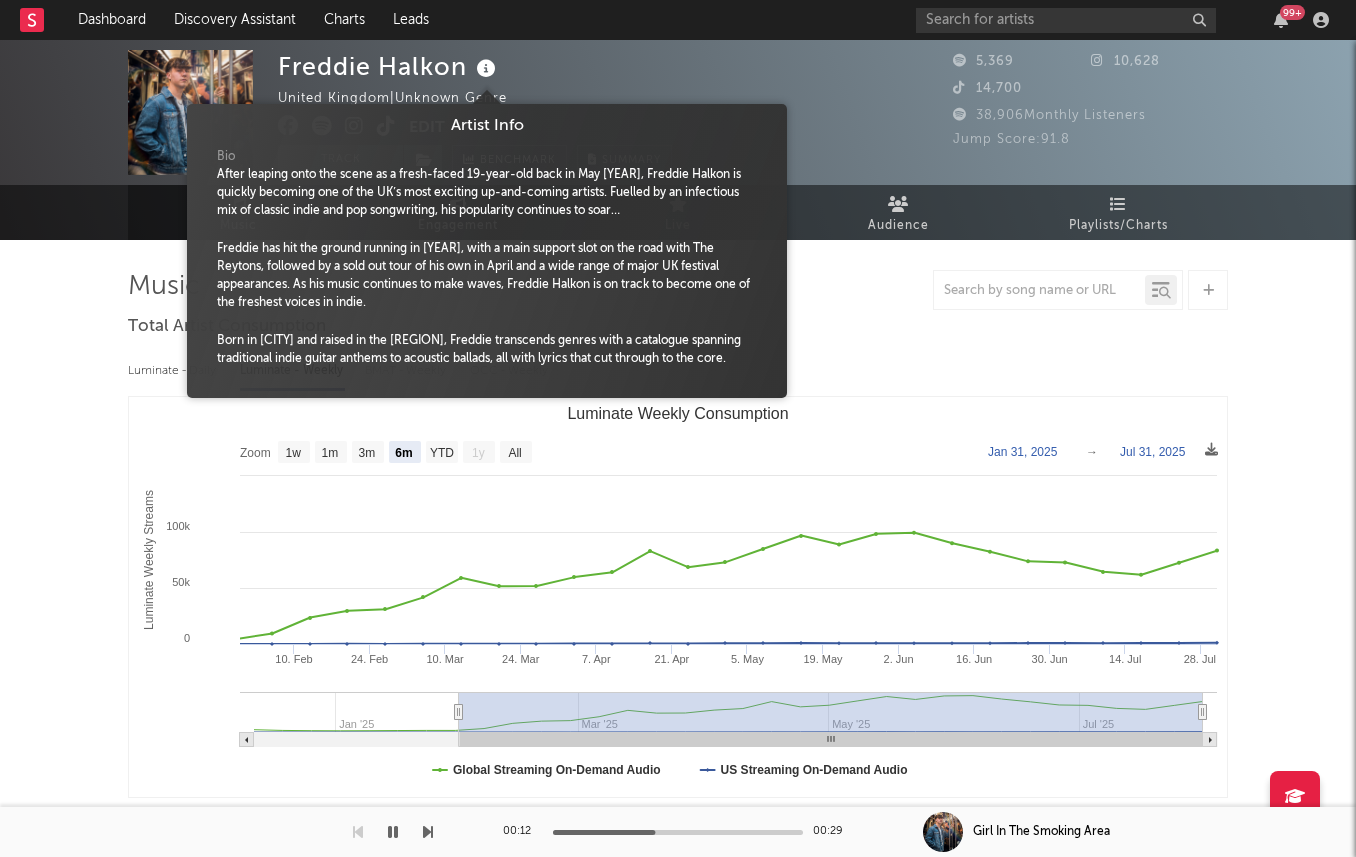 click at bounding box center [486, 69] 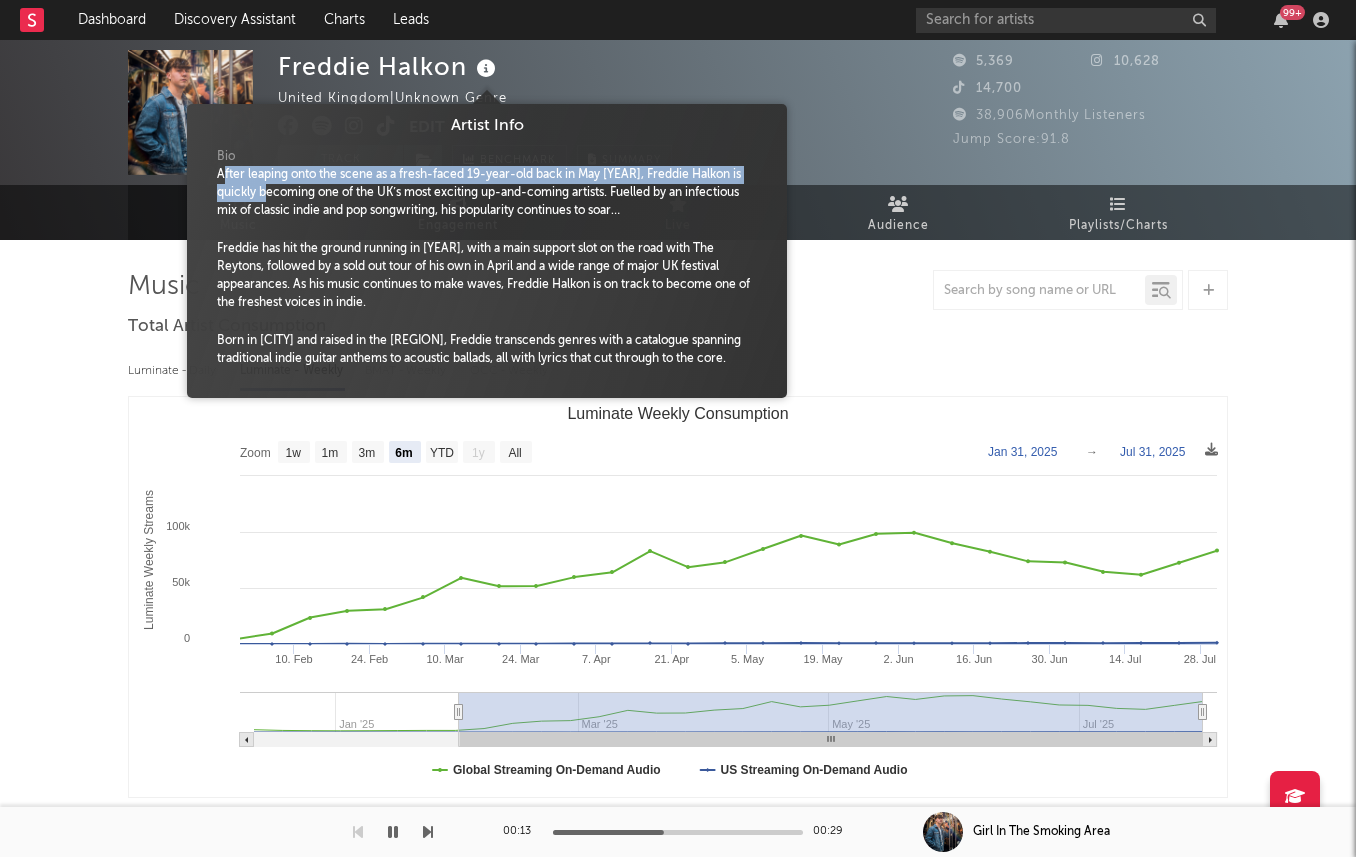 drag, startPoint x: 226, startPoint y: 177, endPoint x: 303, endPoint y: 199, distance: 80.08121 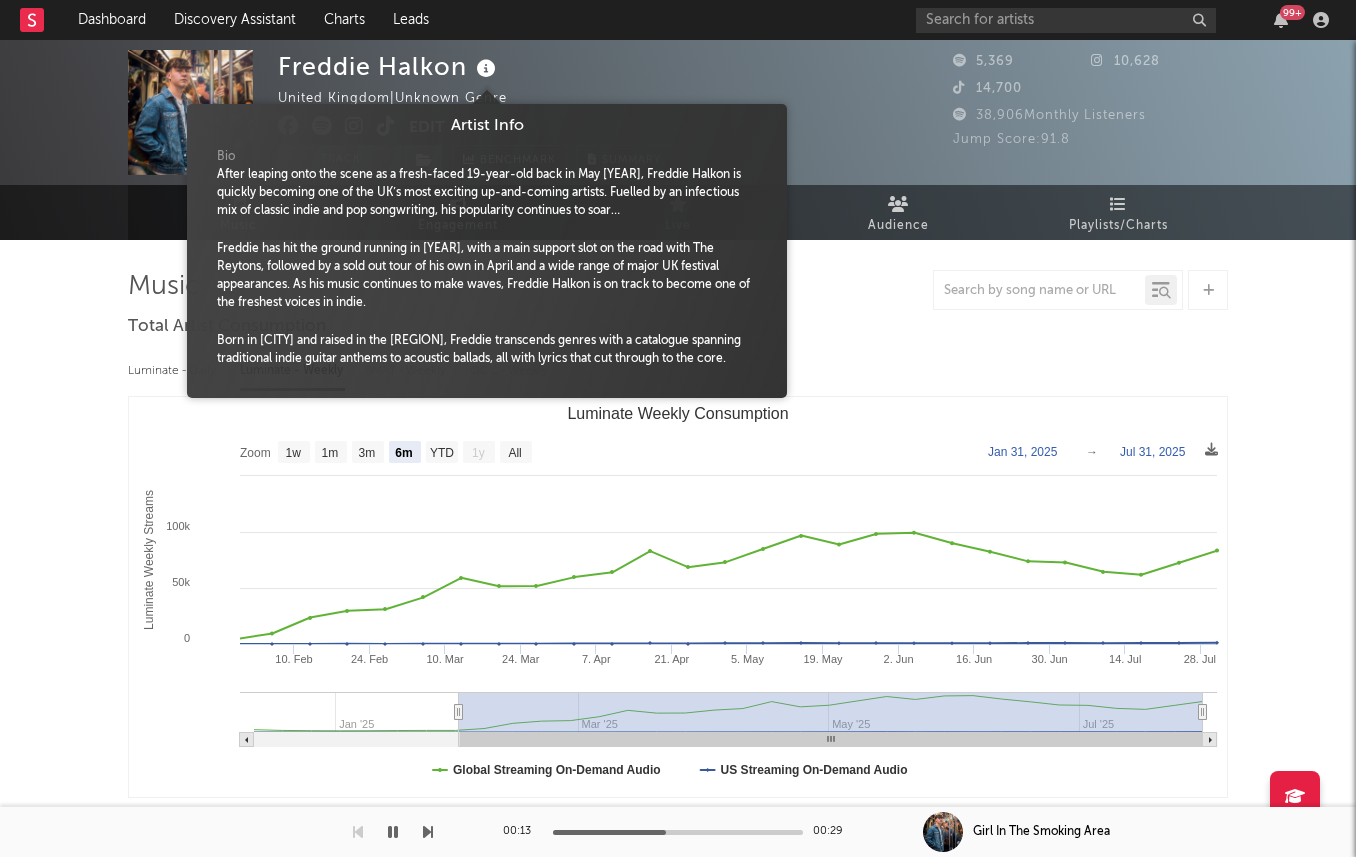 click on "After leaping onto the scene as a fresh-faced 19-year-old back in May 2024, Freddie Halkon is quickly becoming one of the UK’s most exciting up-and-coming artists. Fuelled by an infectious mix of classic indie and pop songwriting, his popularity continues to soar…" at bounding box center (487, 193) 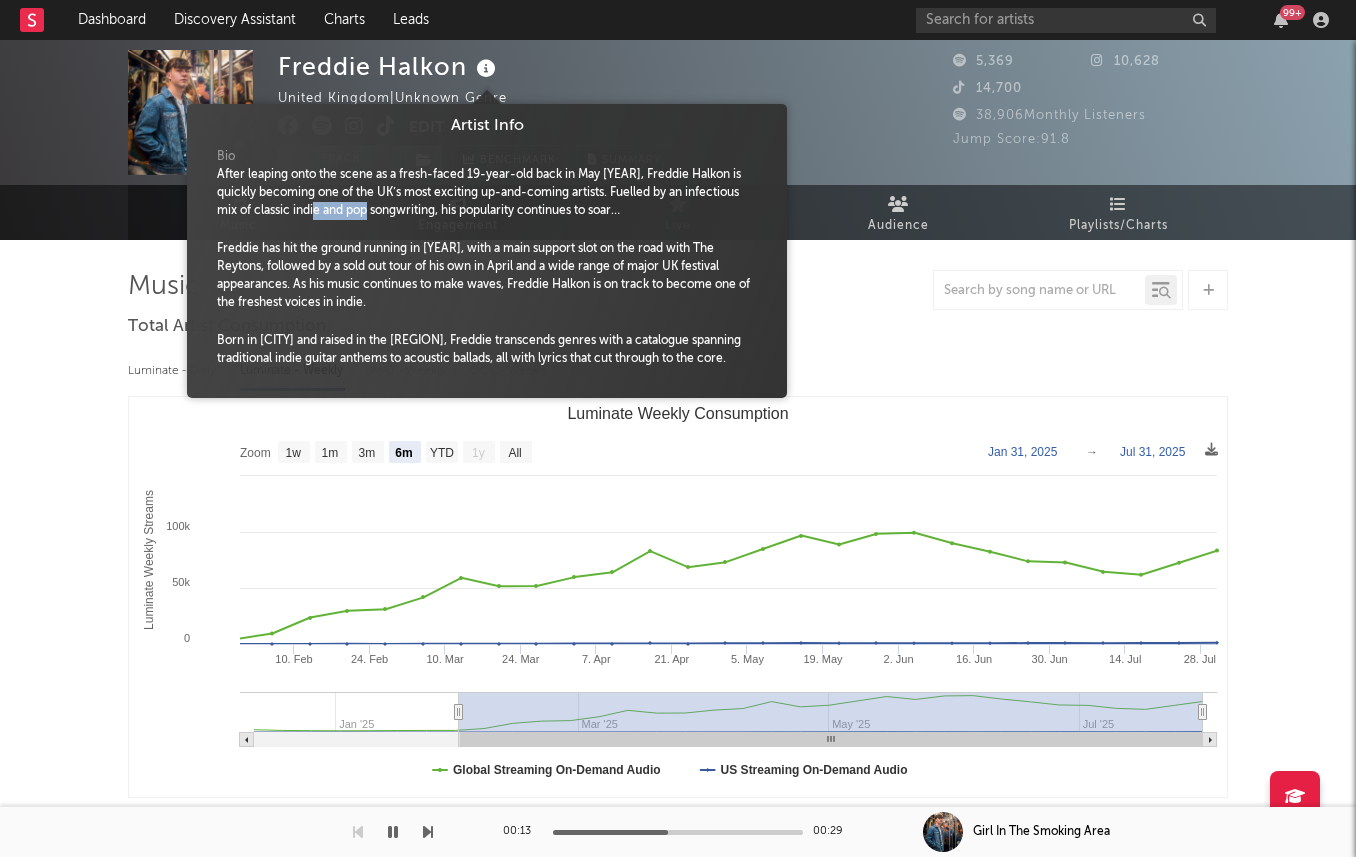 drag, startPoint x: 325, startPoint y: 207, endPoint x: 378, endPoint y: 213, distance: 53.338543 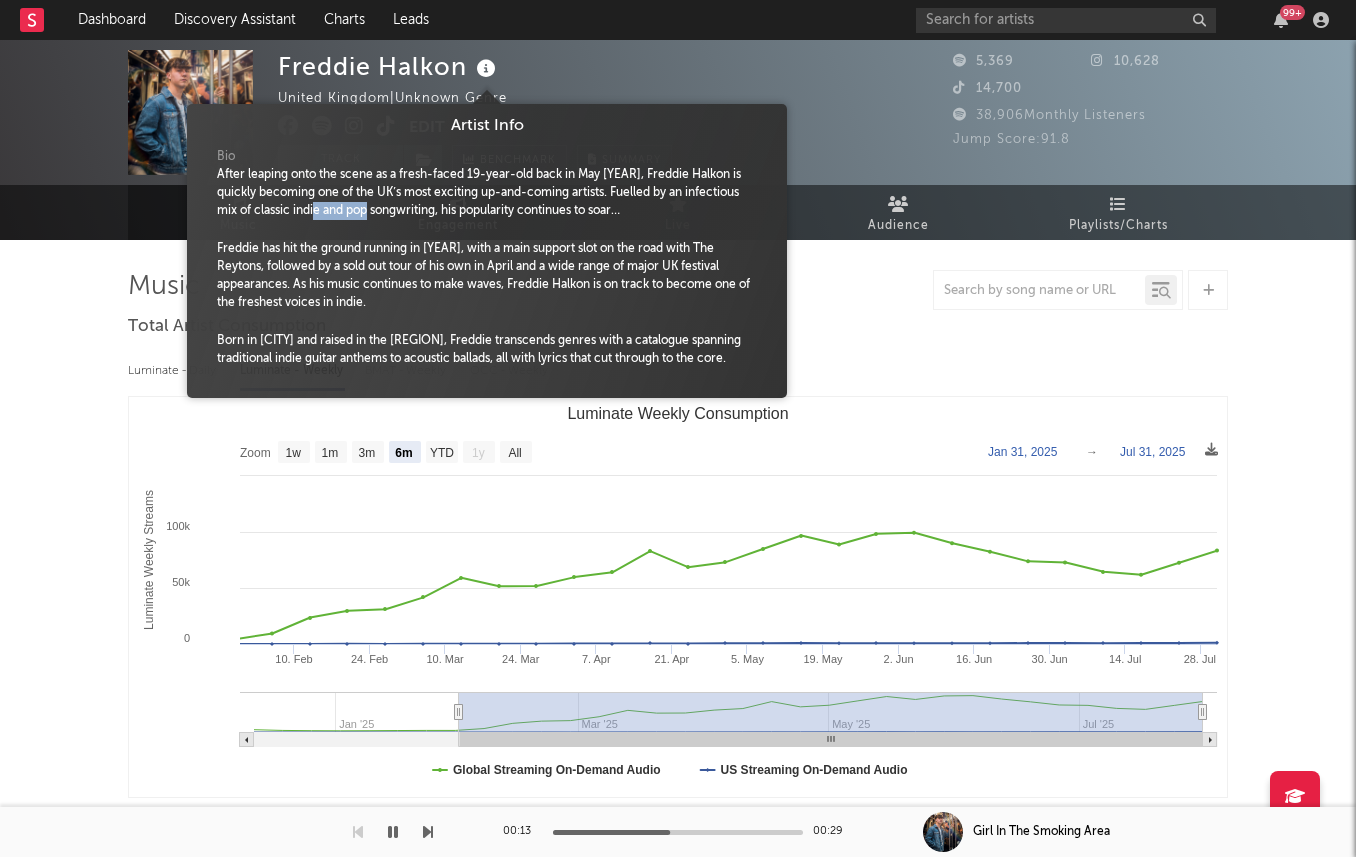 click on "After leaping onto the scene as a fresh-faced 19-year-old back in May 2024, Freddie Halkon is quickly becoming one of the UK’s most exciting up-and-coming artists. Fuelled by an infectious mix of classic indie and pop songwriting, his popularity continues to soar…" at bounding box center [487, 193] 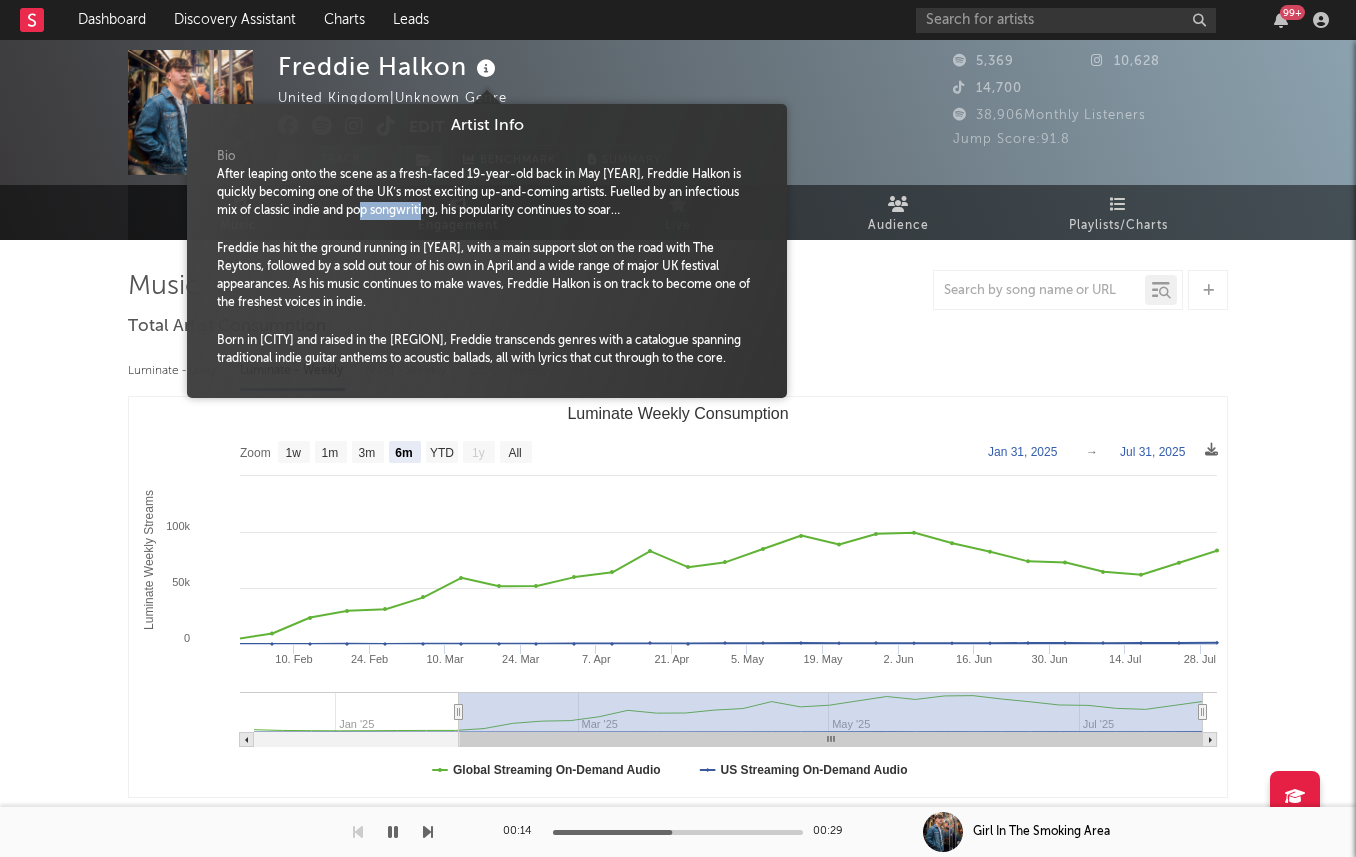 click on "After leaping onto the scene as a fresh-faced 19-year-old back in May 2024, Freddie Halkon is quickly becoming one of the UK’s most exciting up-and-coming artists. Fuelled by an infectious mix of classic indie and pop songwriting, his popularity continues to soar…" at bounding box center [487, 193] 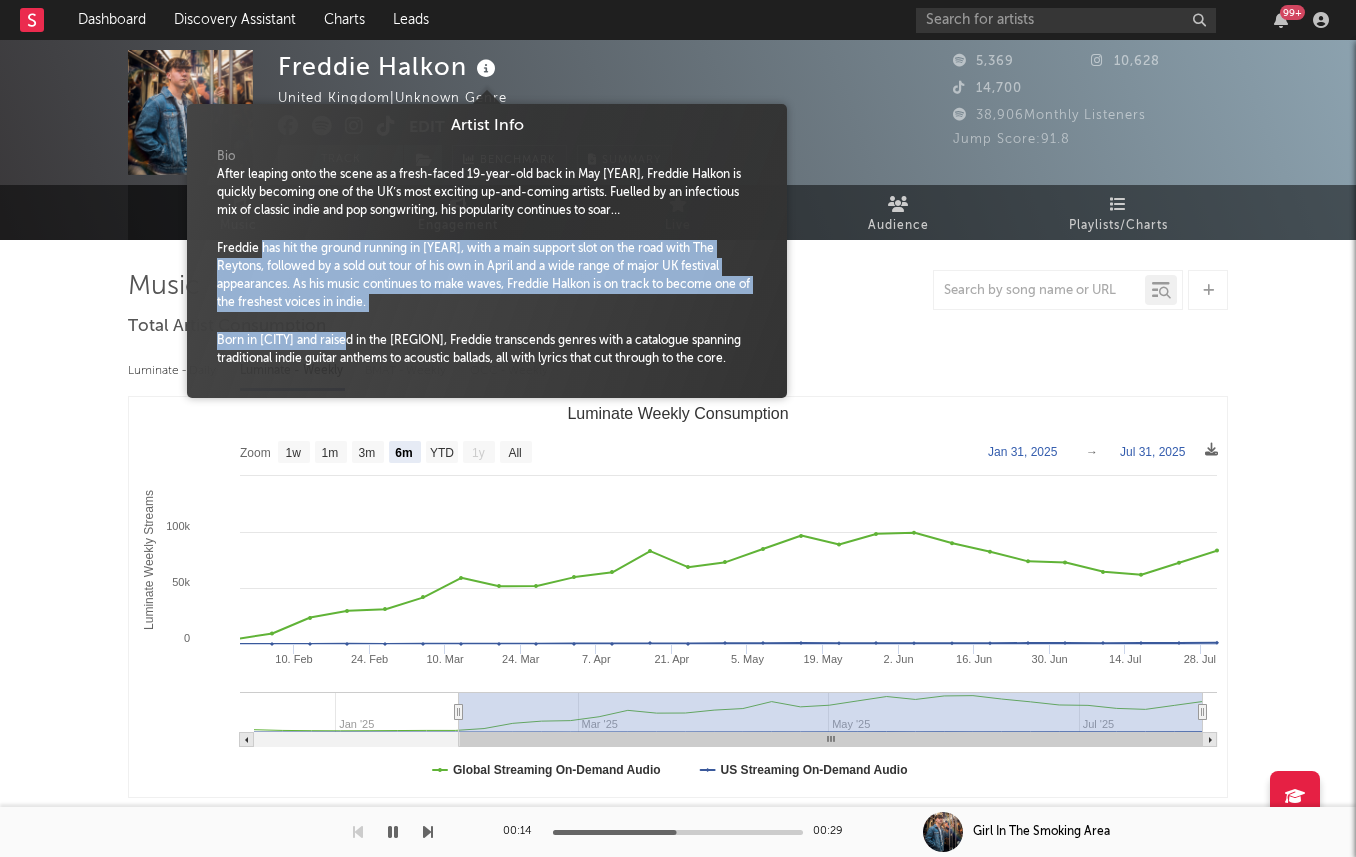 drag, startPoint x: 265, startPoint y: 256, endPoint x: 356, endPoint y: 334, distance: 119.85408 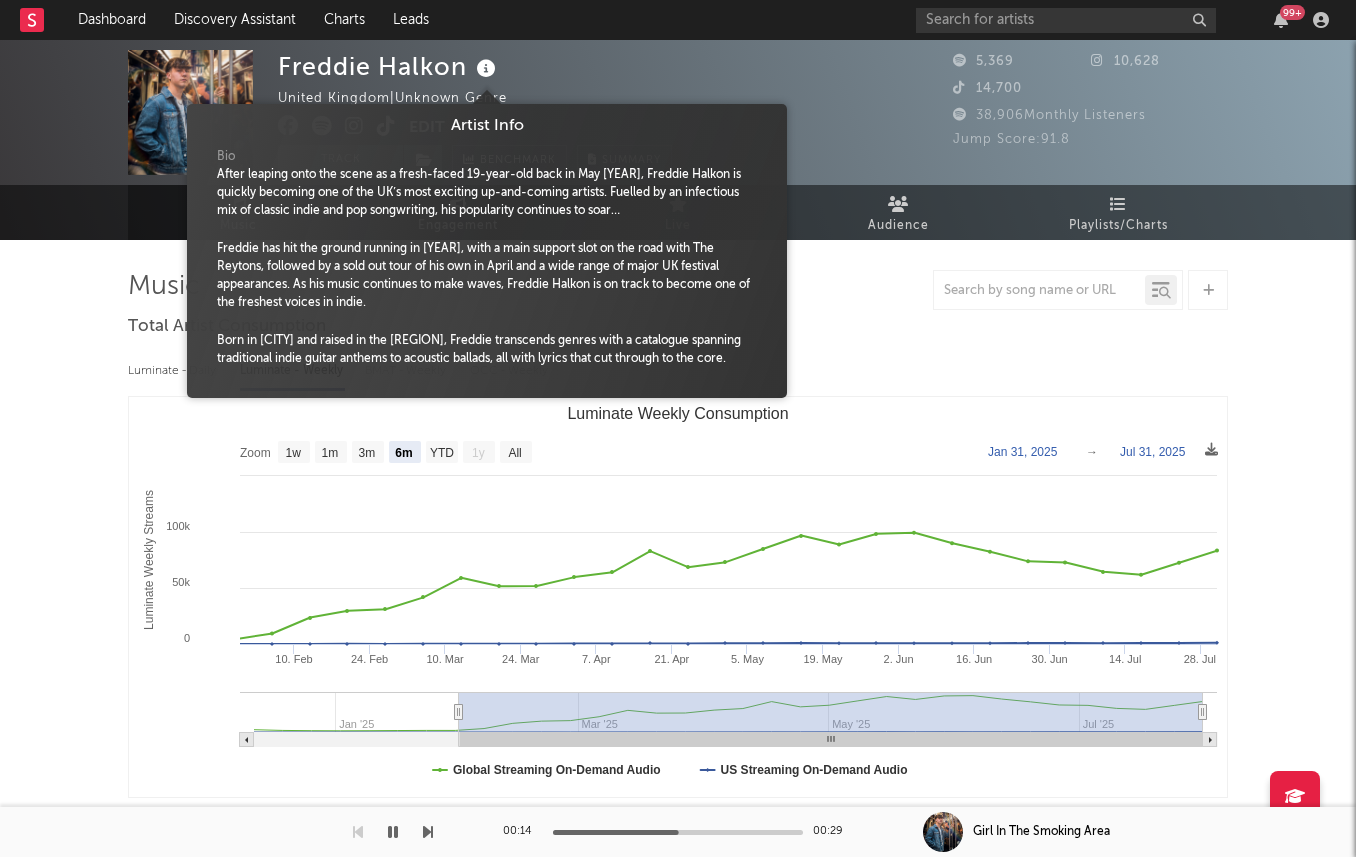 click on "Freddie has hit the ground running in 2025, with a main support slot on the road with The Reytons, followed by a sold out tour of his own in April and a wide range of major UK festival appearances. As his music continues to make waves, Freddie Halkon is on track to become one of the freshest voices in indie." at bounding box center (487, 276) 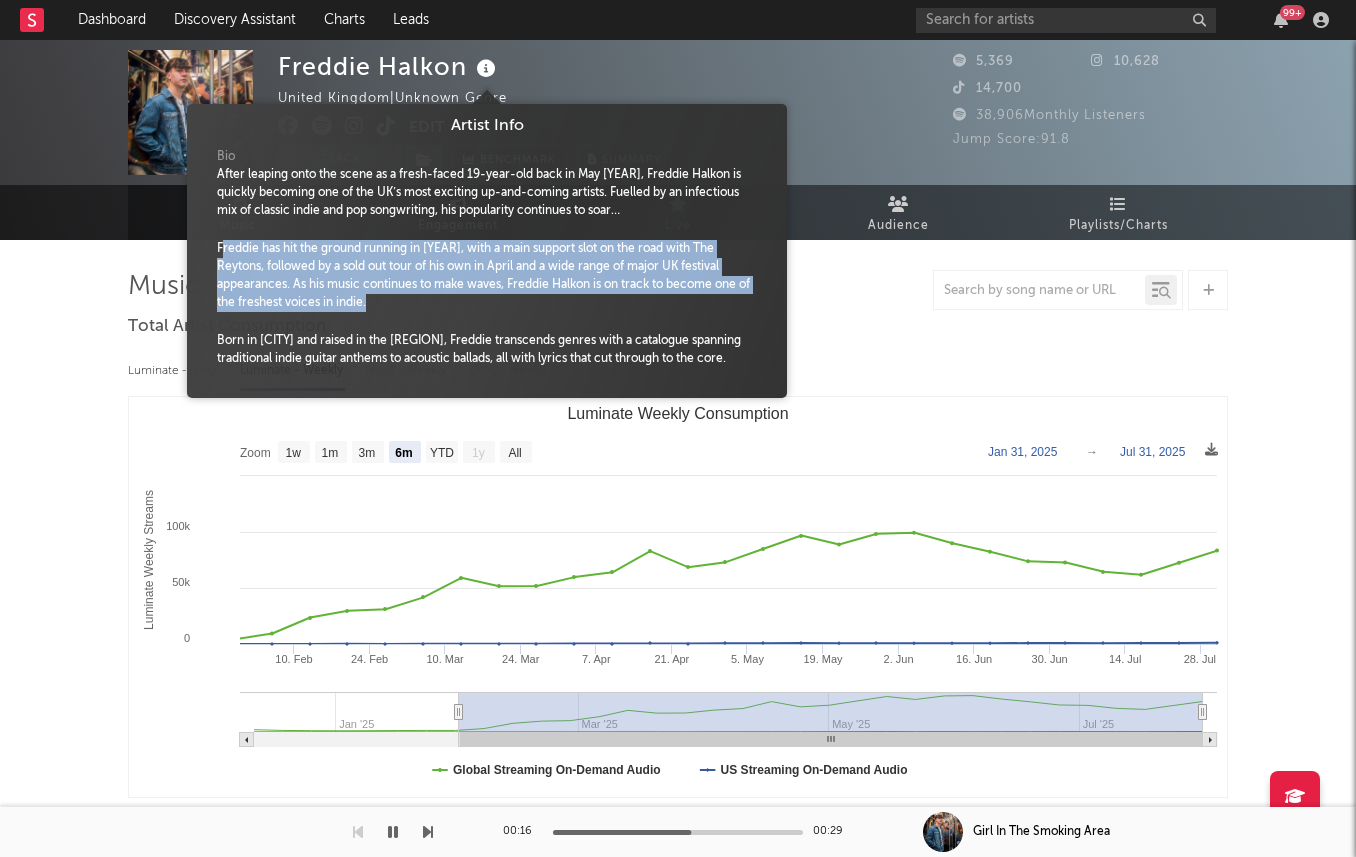 drag, startPoint x: 389, startPoint y: 314, endPoint x: 223, endPoint y: 252, distance: 177.20045 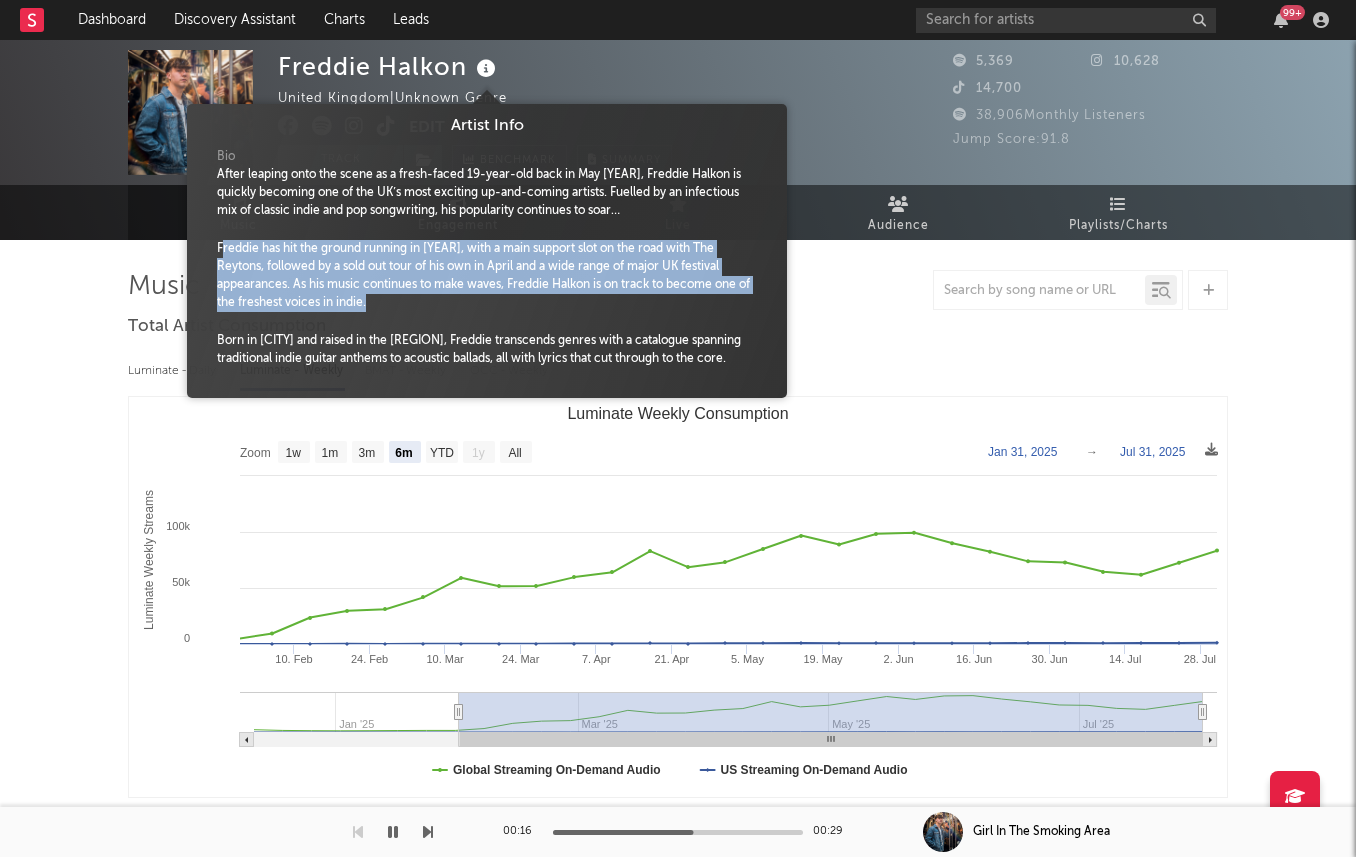 click on "Freddie has hit the ground running in 2025, with a main support slot on the road with The Reytons, followed by a sold out tour of his own in April and a wide range of major UK festival appearances. As his music continues to make waves, Freddie Halkon is on track to become one of the freshest voices in indie." at bounding box center (487, 276) 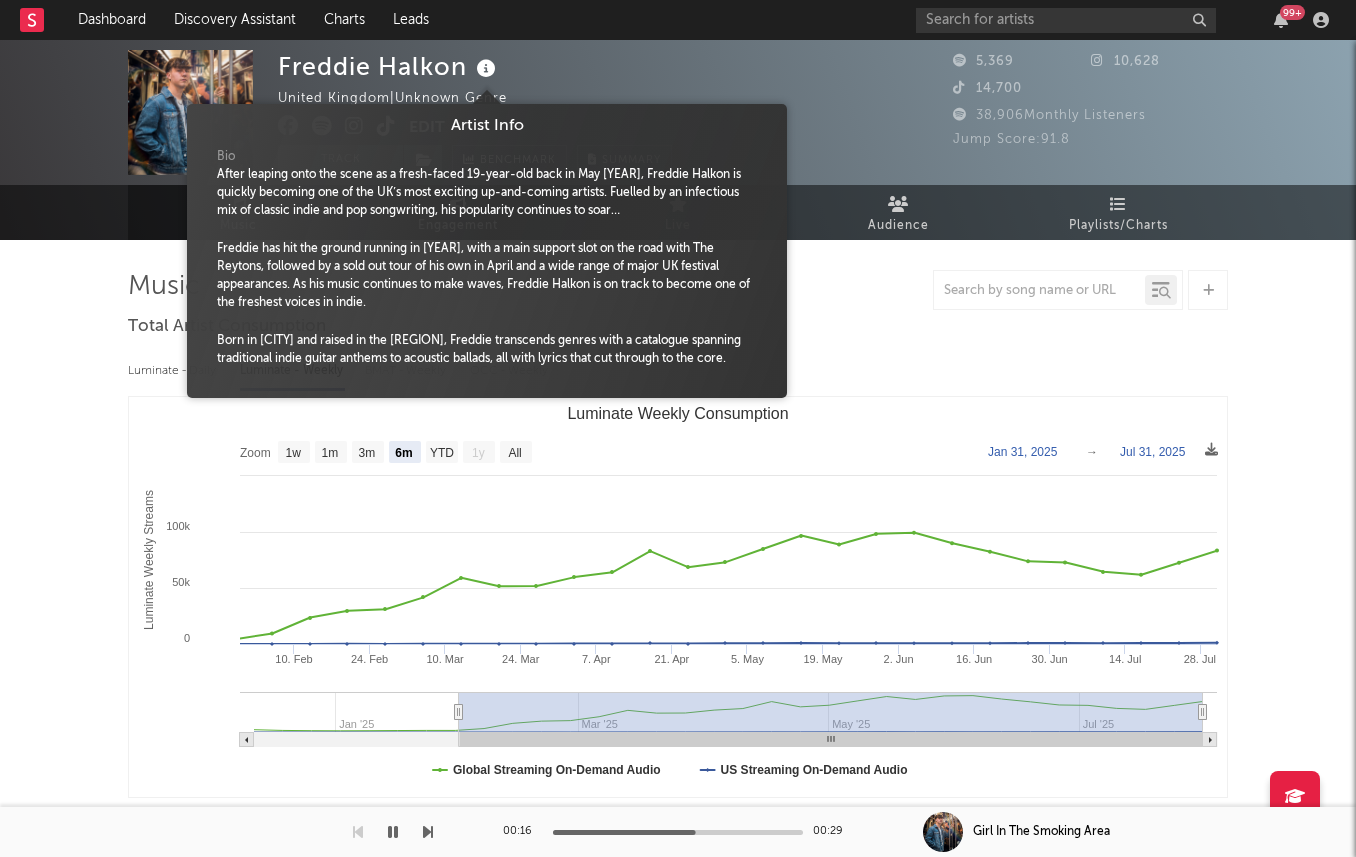 drag, startPoint x: 208, startPoint y: 244, endPoint x: 275, endPoint y: 380, distance: 151.60805 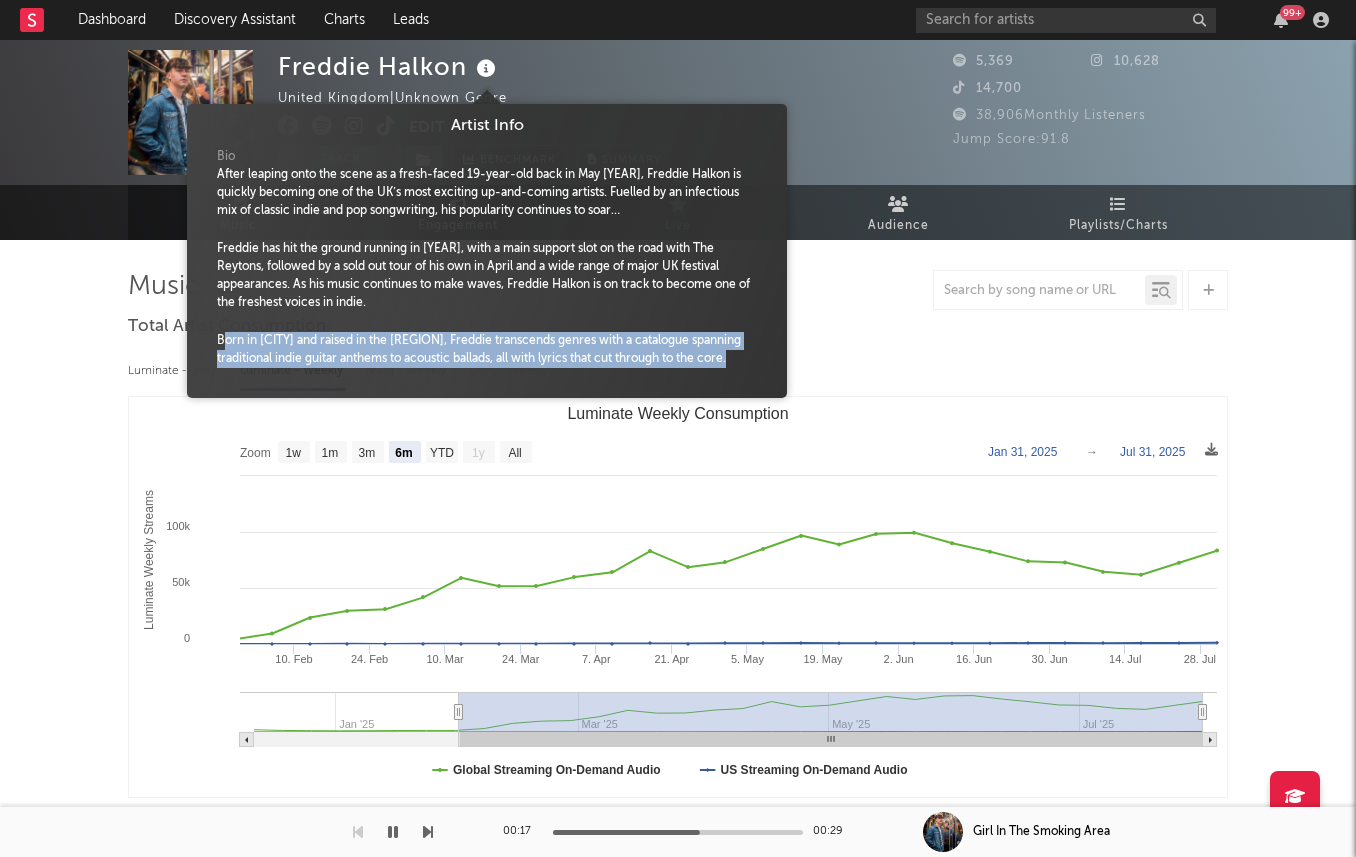 drag, startPoint x: 221, startPoint y: 332, endPoint x: 295, endPoint y: 393, distance: 95.90099 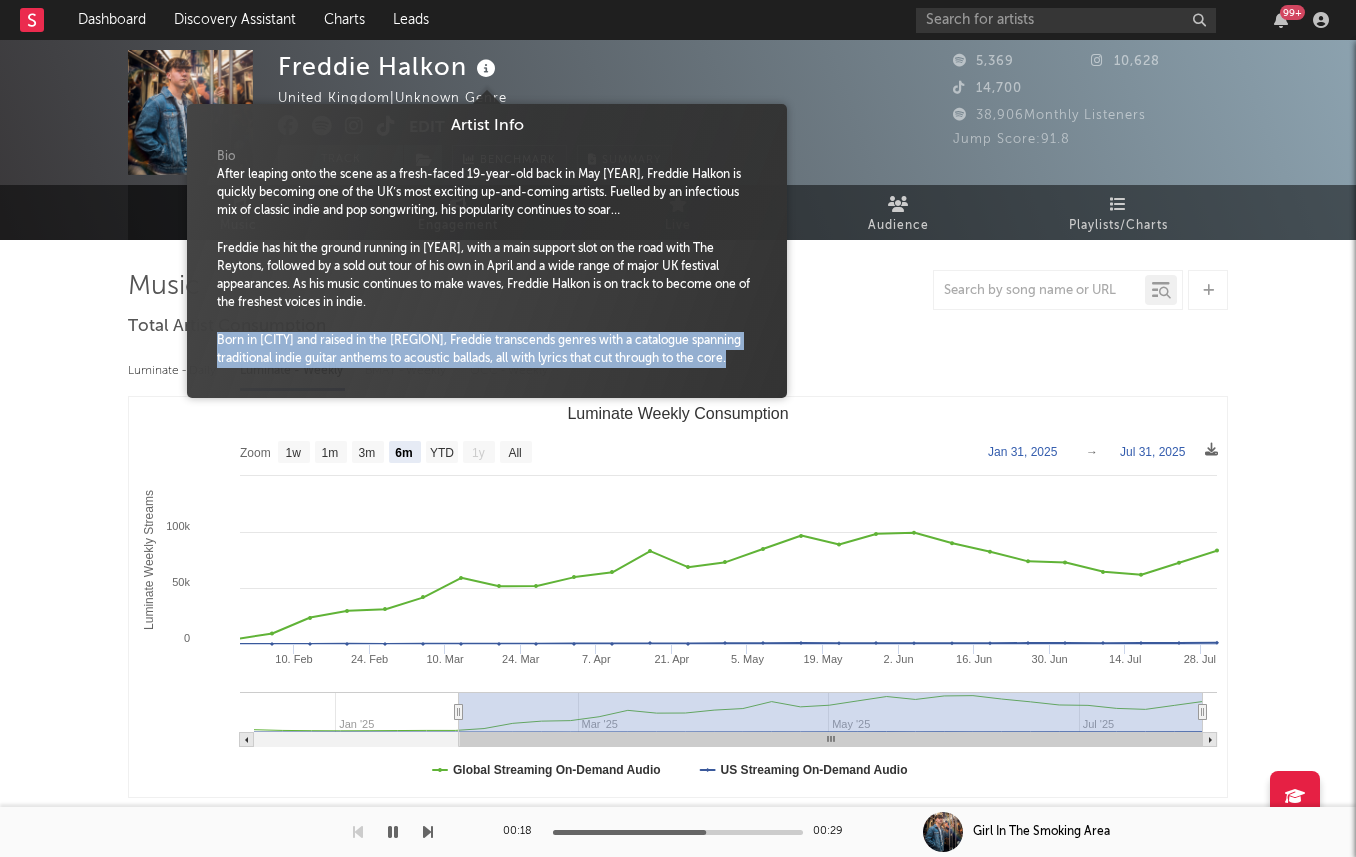 drag, startPoint x: 309, startPoint y: 390, endPoint x: 216, endPoint y: 319, distance: 117.00427 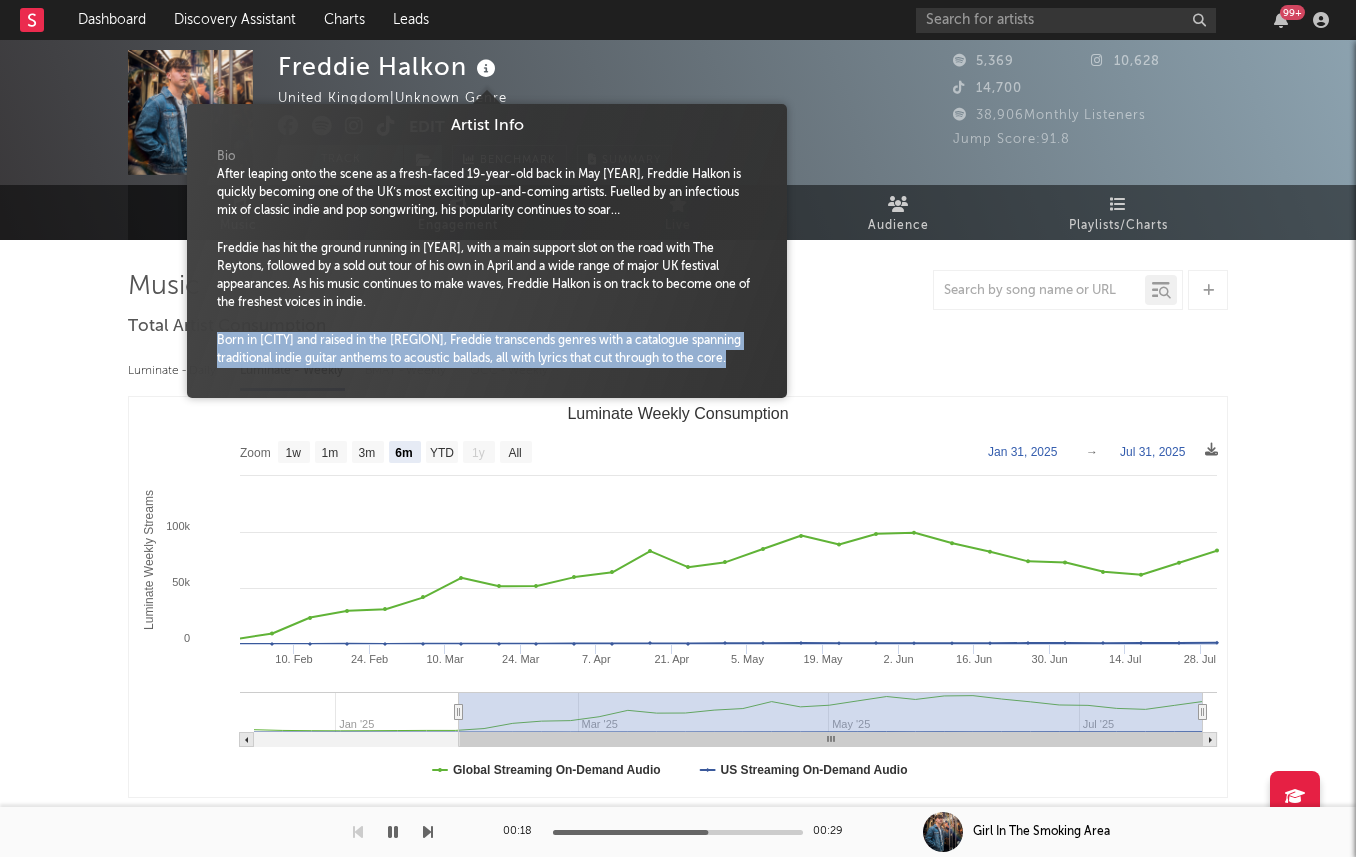 click at bounding box center [487, 317] 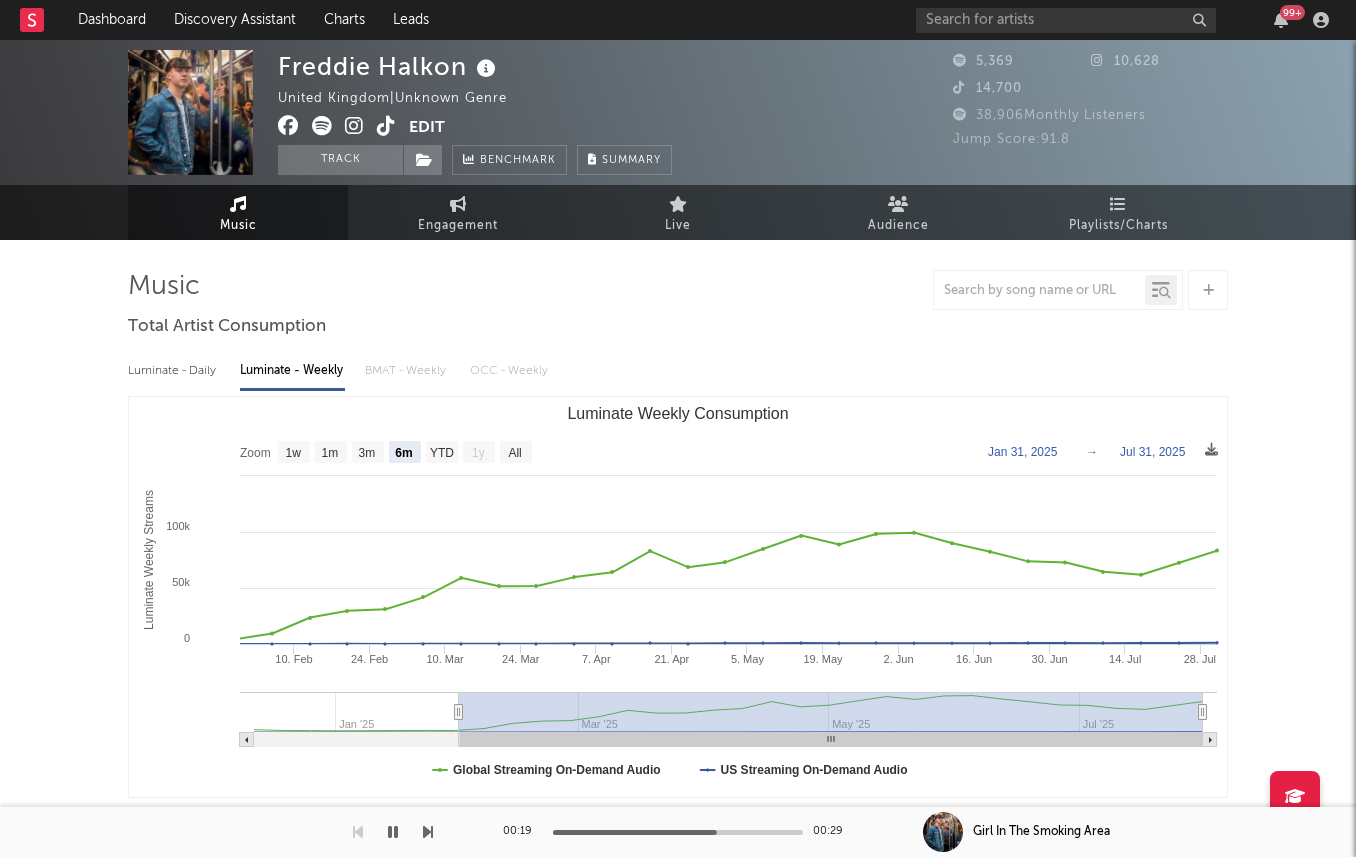 click on "Freddie Halkon United Kingdom  |  Unknown Genre Edit Track Benchmark Summary 5,369 10,628 14,700 38,906  Monthly Listeners Jump Score:  91.8 Music Engagement Live Audience Playlists/Charts Music Total Artist Consumption Luminate - Daily Luminate - Weekly BMAT - Weekly OCC - Weekly Zoom 1w 1m 3m 6m YTD 1y All 2025-01-31 2025-07-31 Created with Highcharts 10.3.3 Luminate Weekly Streams Luminate Weekly Consumption 10. Feb 24. Feb 10. Mar 24. Mar 7. Apr 21. Apr 5. May 19. May 2. Jun 16. Jun 30. Jun 14. Jul 28. Jul Jan '25 Mar '25 May '25 Jul '25 0 100k 50k 150k Zoom 1w 1m 3m 6m YTD 1y All Jan 31, 2025 → Jul 31, 2025 Global Streaming On-Demand Audio US Streaming On-Demand Audio Thursday, Feb 06, 2025 ​ Global Streaming On-Demand Audio :  9,399 ​ US Streaming On-Demand Audio :  45 ​ Recent DSP Releases Export CSV  7 Day Spotify Plays Copyright 7 Day Spotify Plays Last Day Spotify Plays ATD Spotify Plays Spotify Popularity Released Global ATD Audio Streams Global Rolling 7D Audio Streams Spotify Popularity (" at bounding box center (678, 1186) 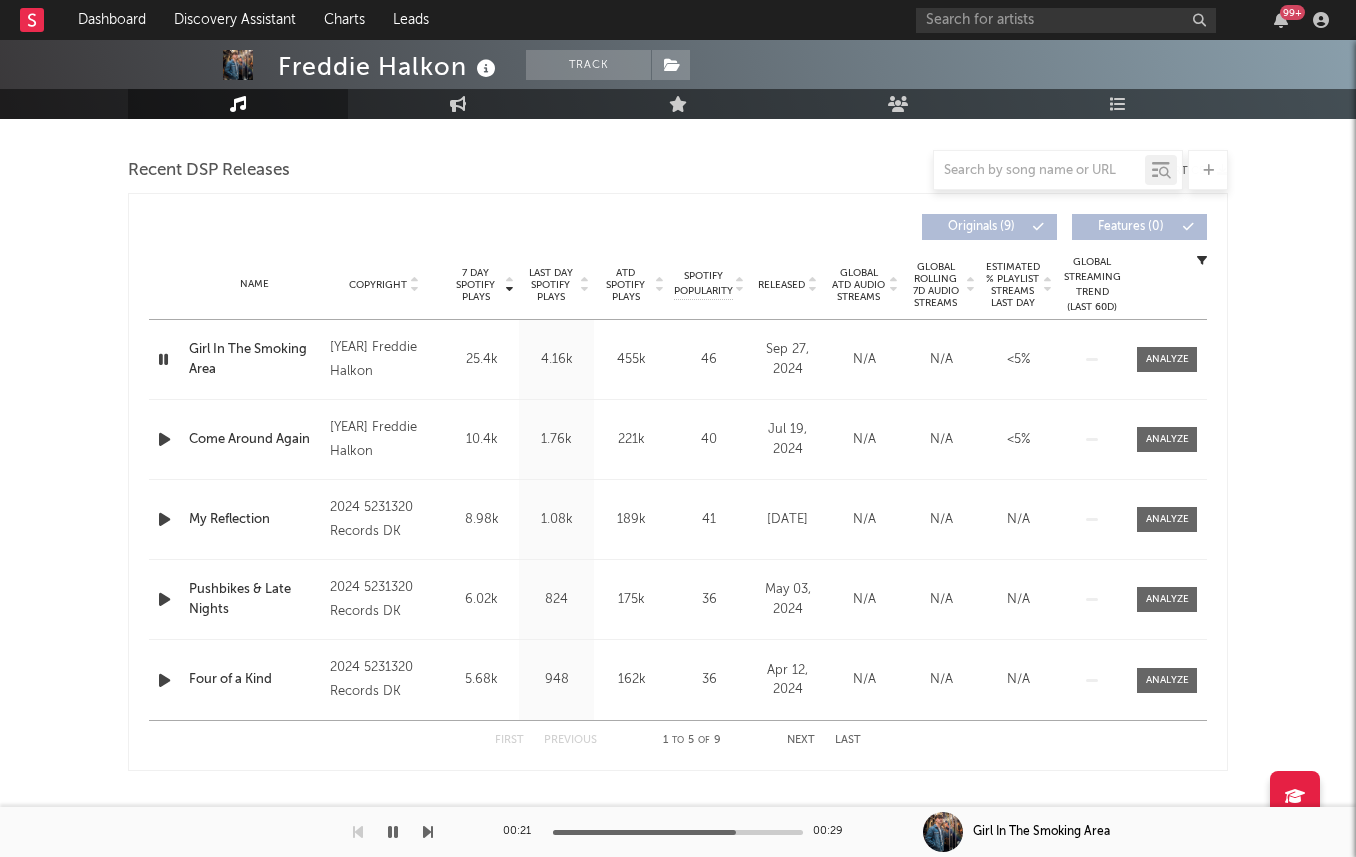 scroll, scrollTop: 713, scrollLeft: 0, axis: vertical 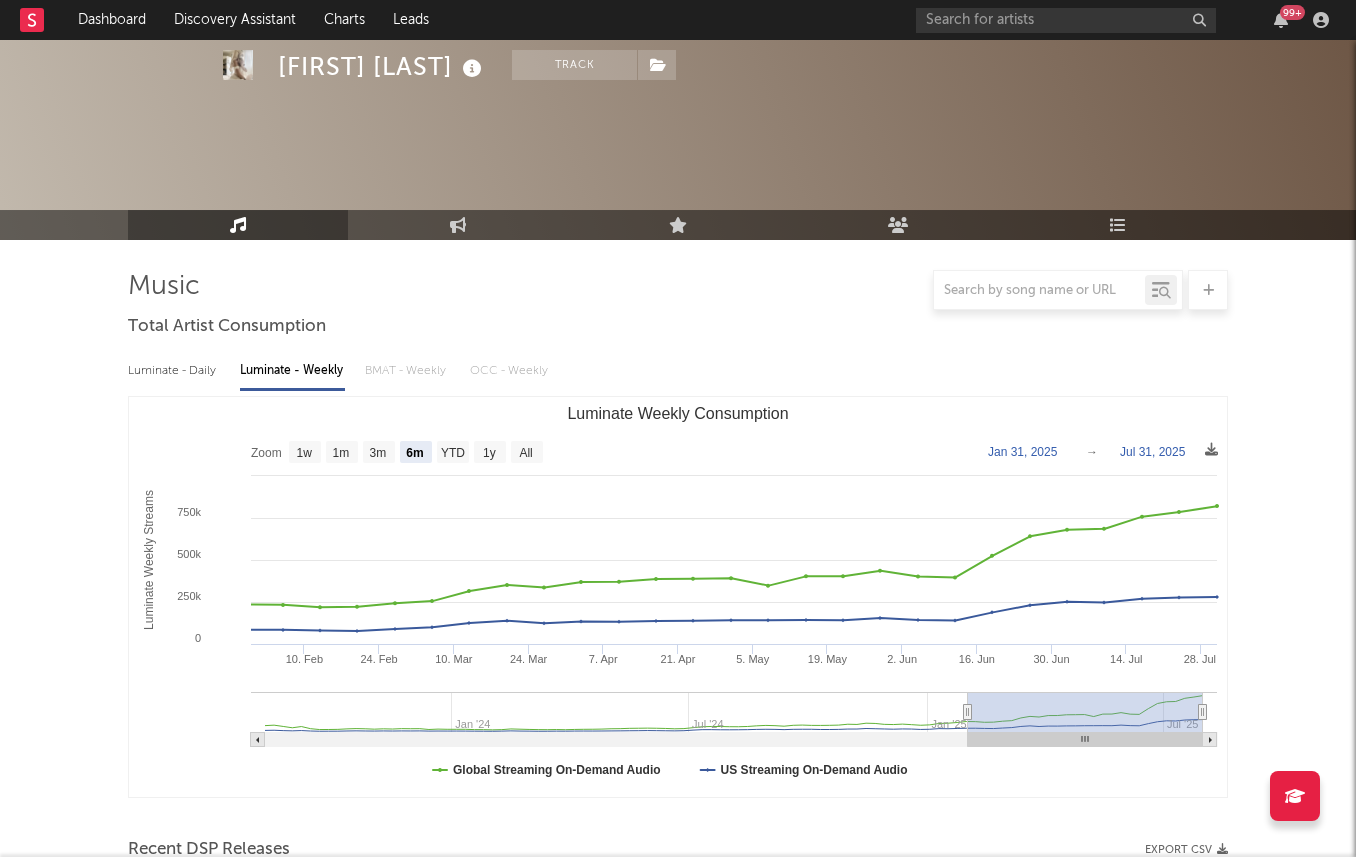 select on "6m" 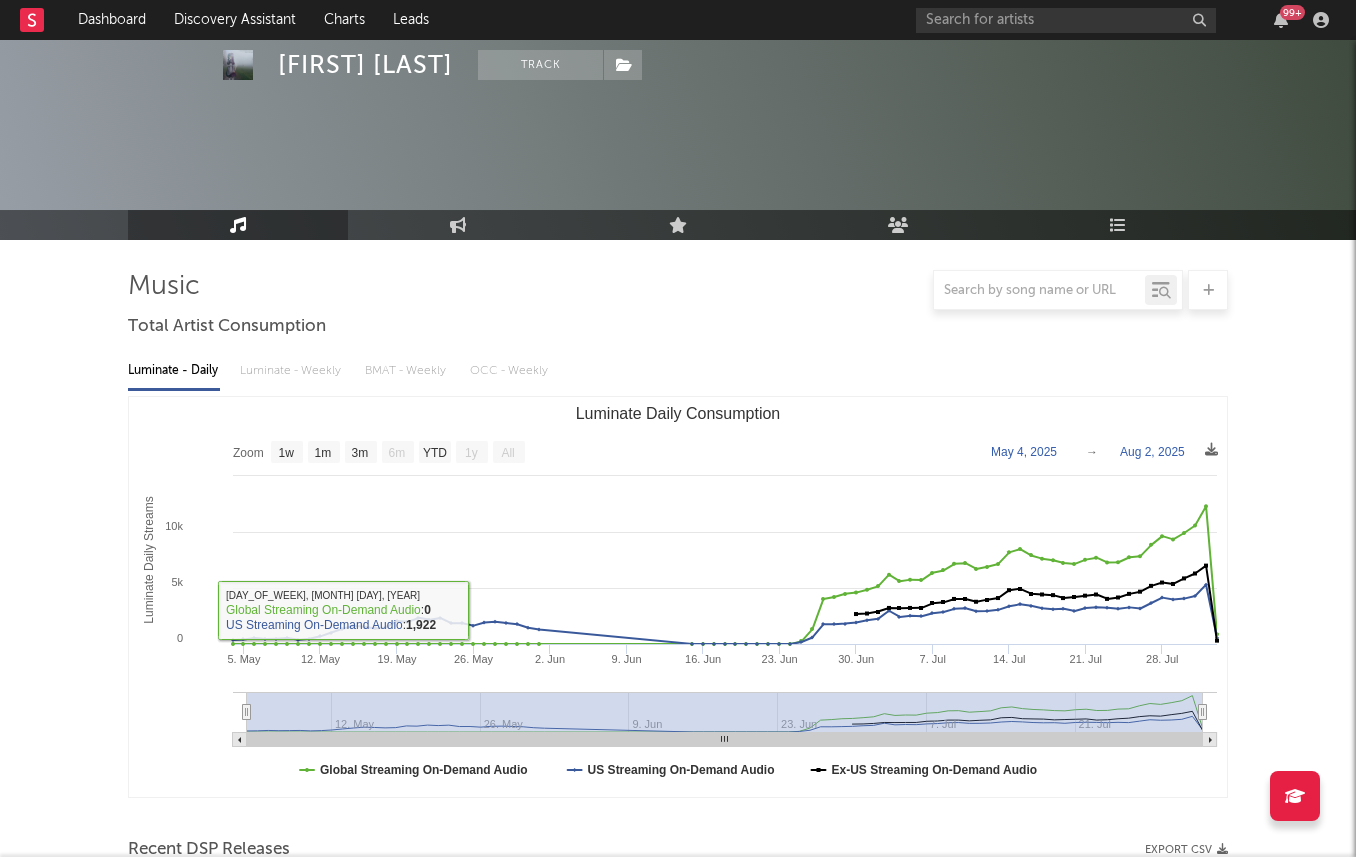 select on "1w" 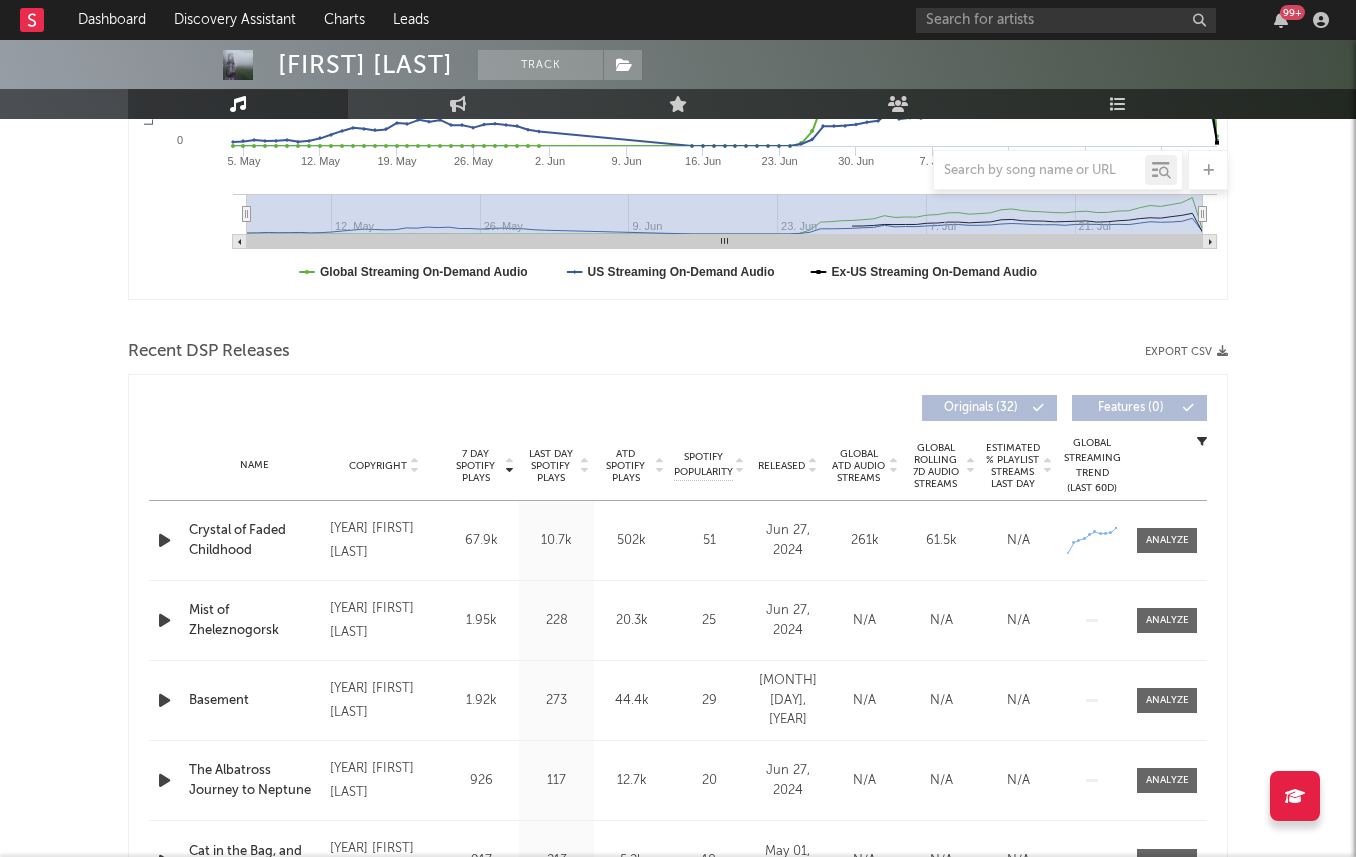 click at bounding box center [164, 540] 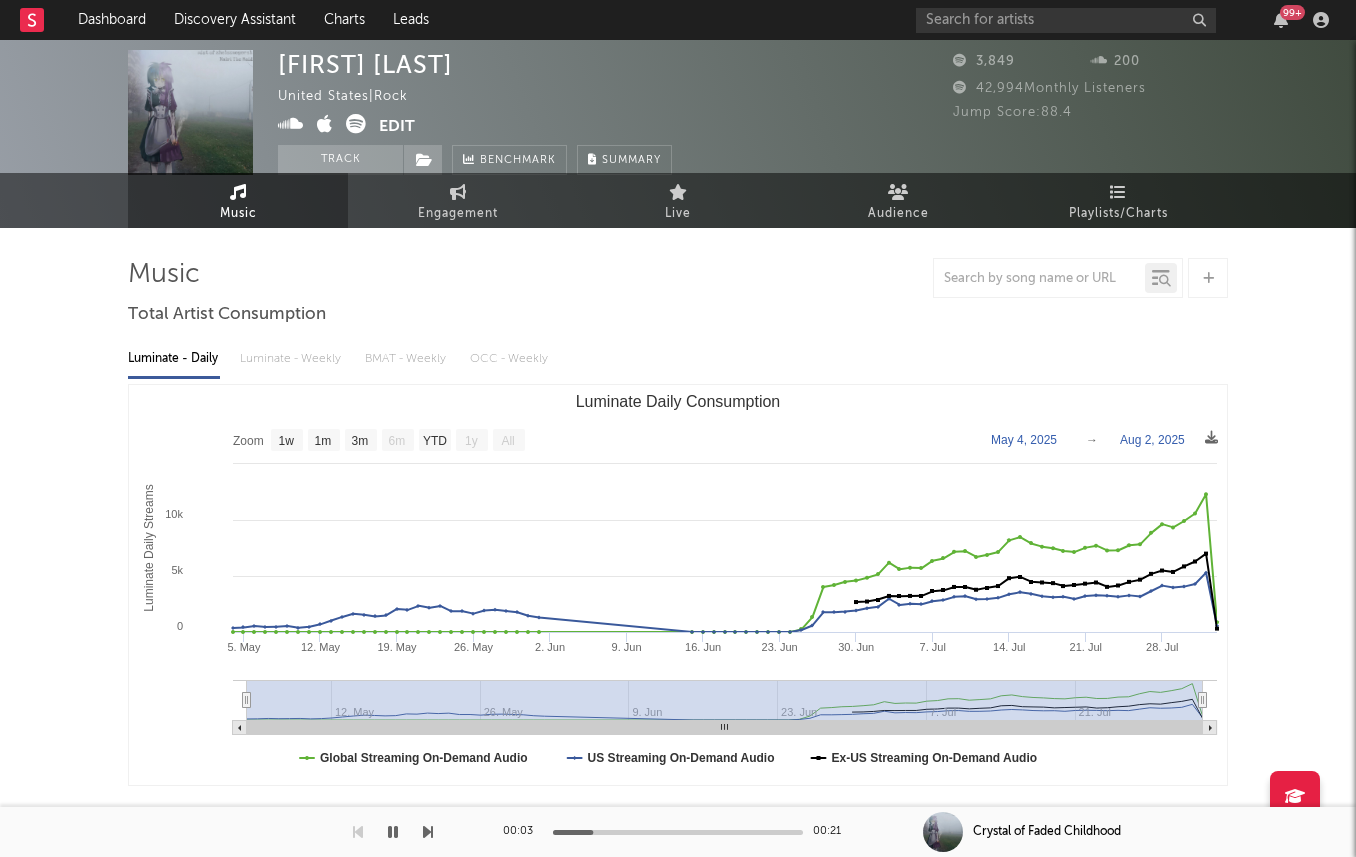 scroll, scrollTop: 0, scrollLeft: 0, axis: both 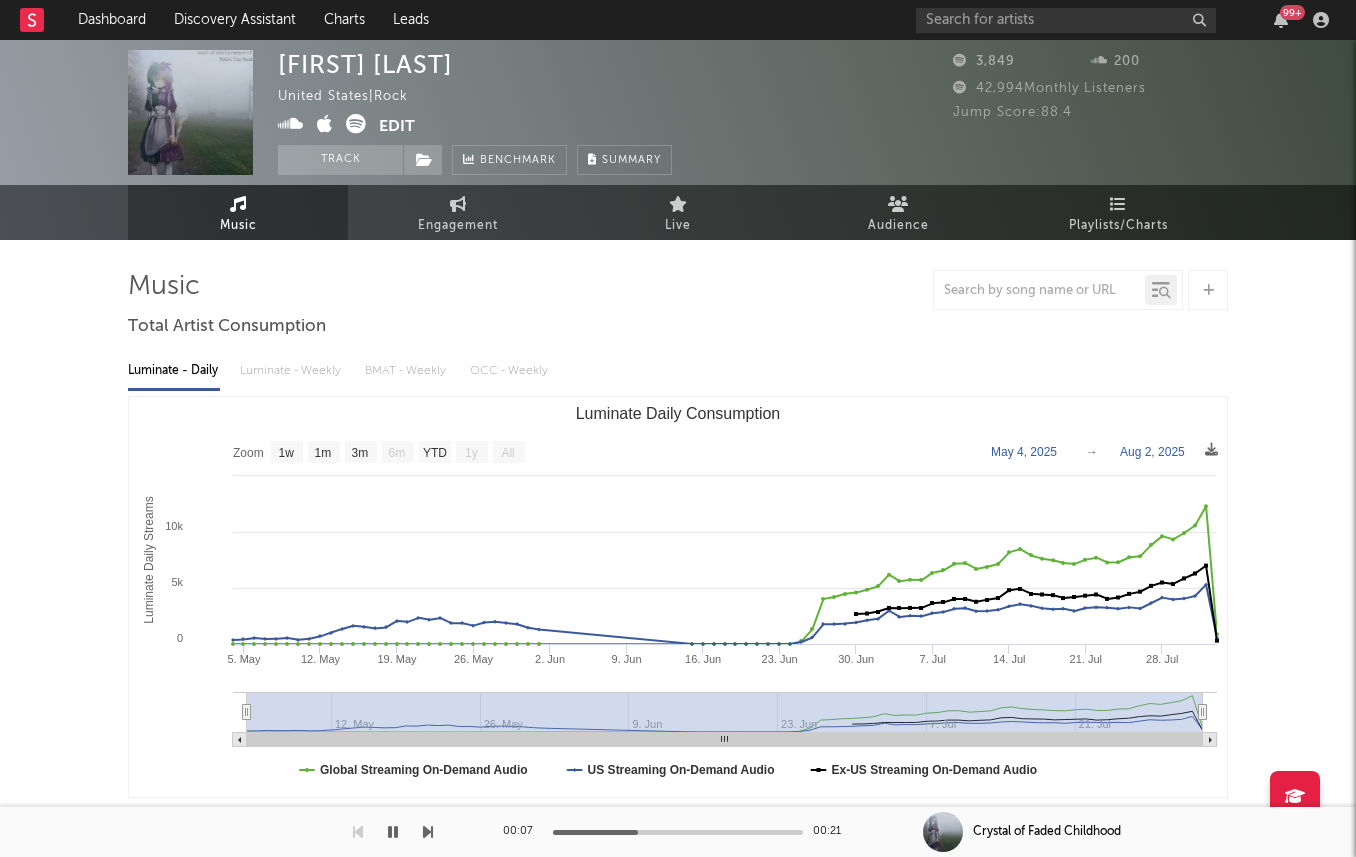 click at bounding box center (356, 124) 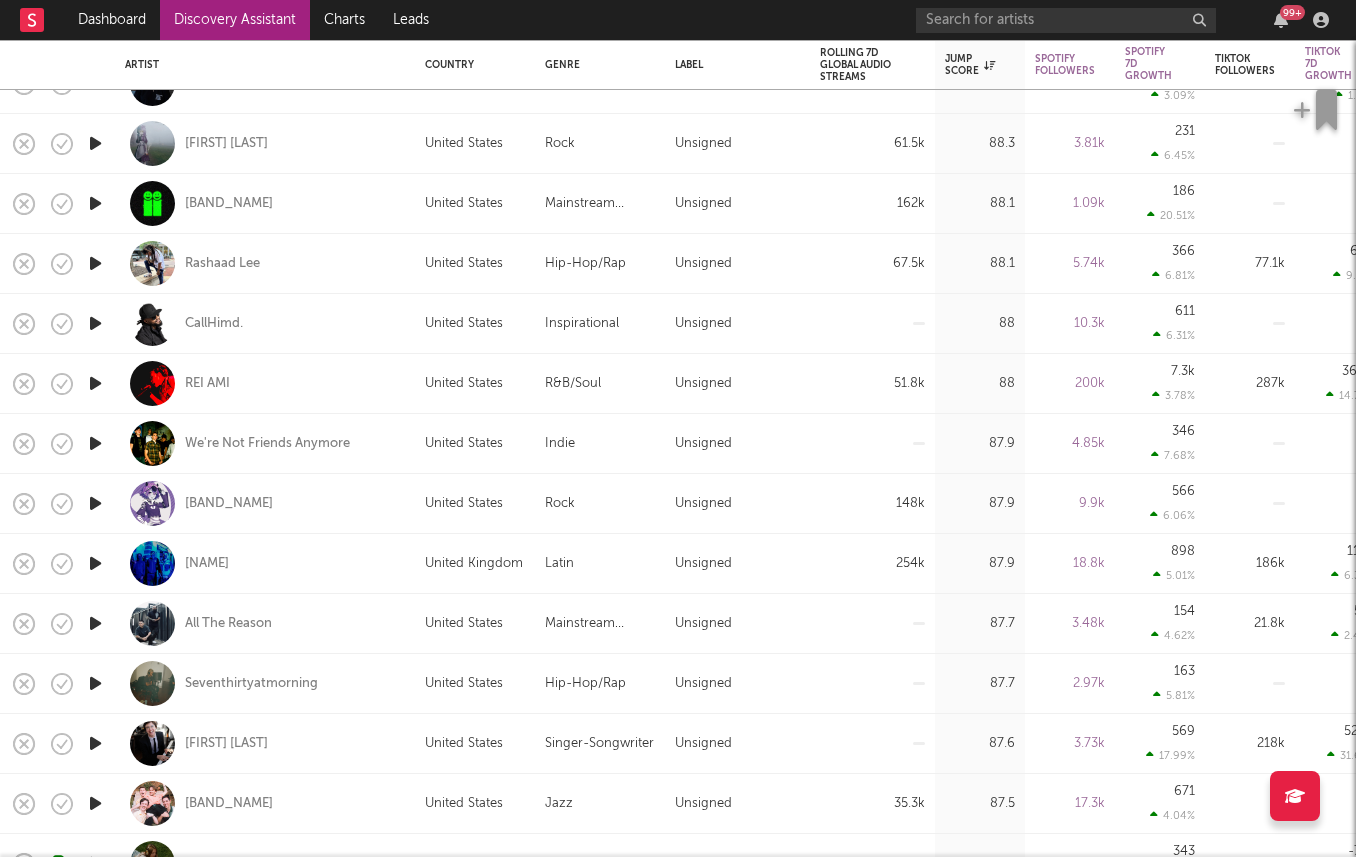 scroll, scrollTop: 0, scrollLeft: 0, axis: both 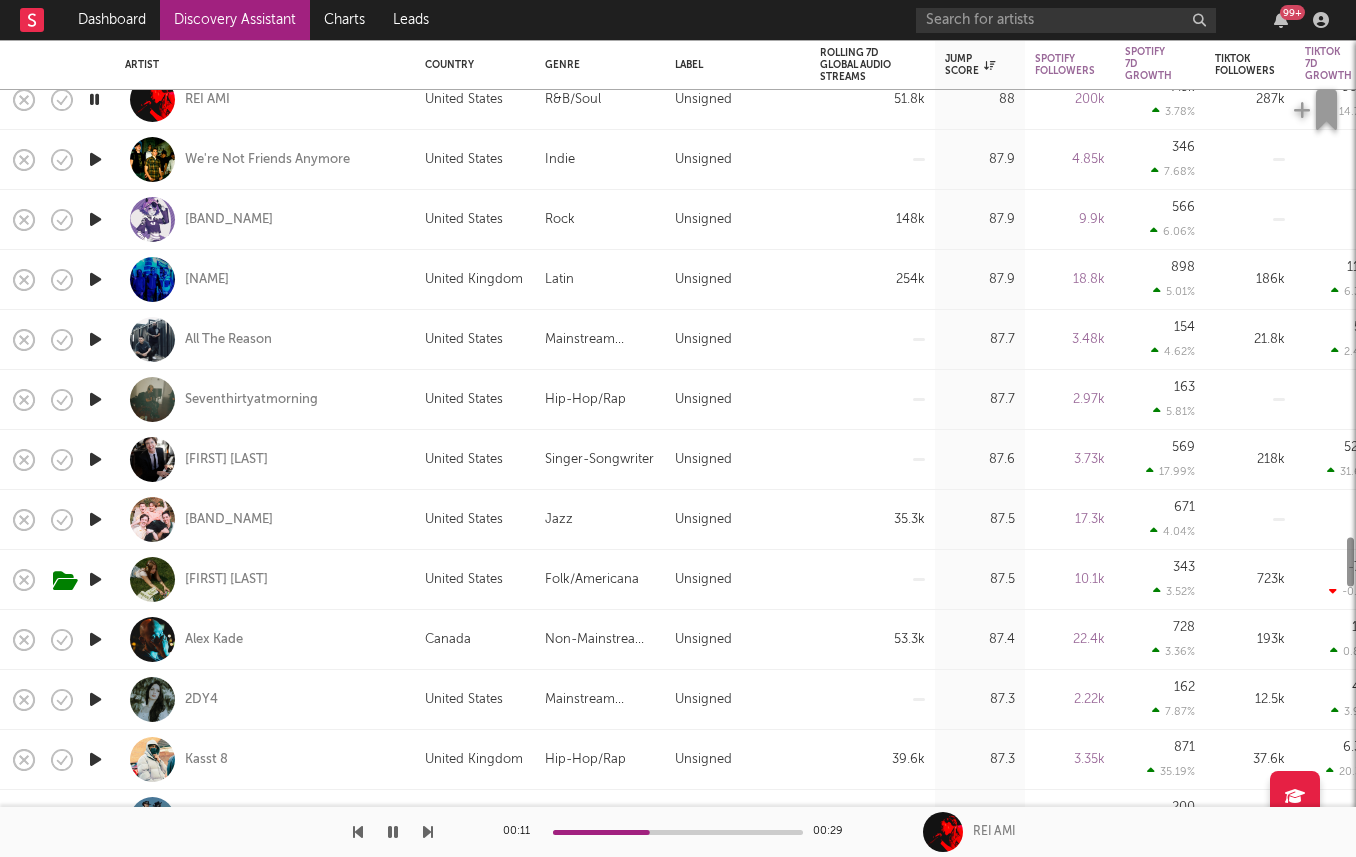 click at bounding box center [95, 639] 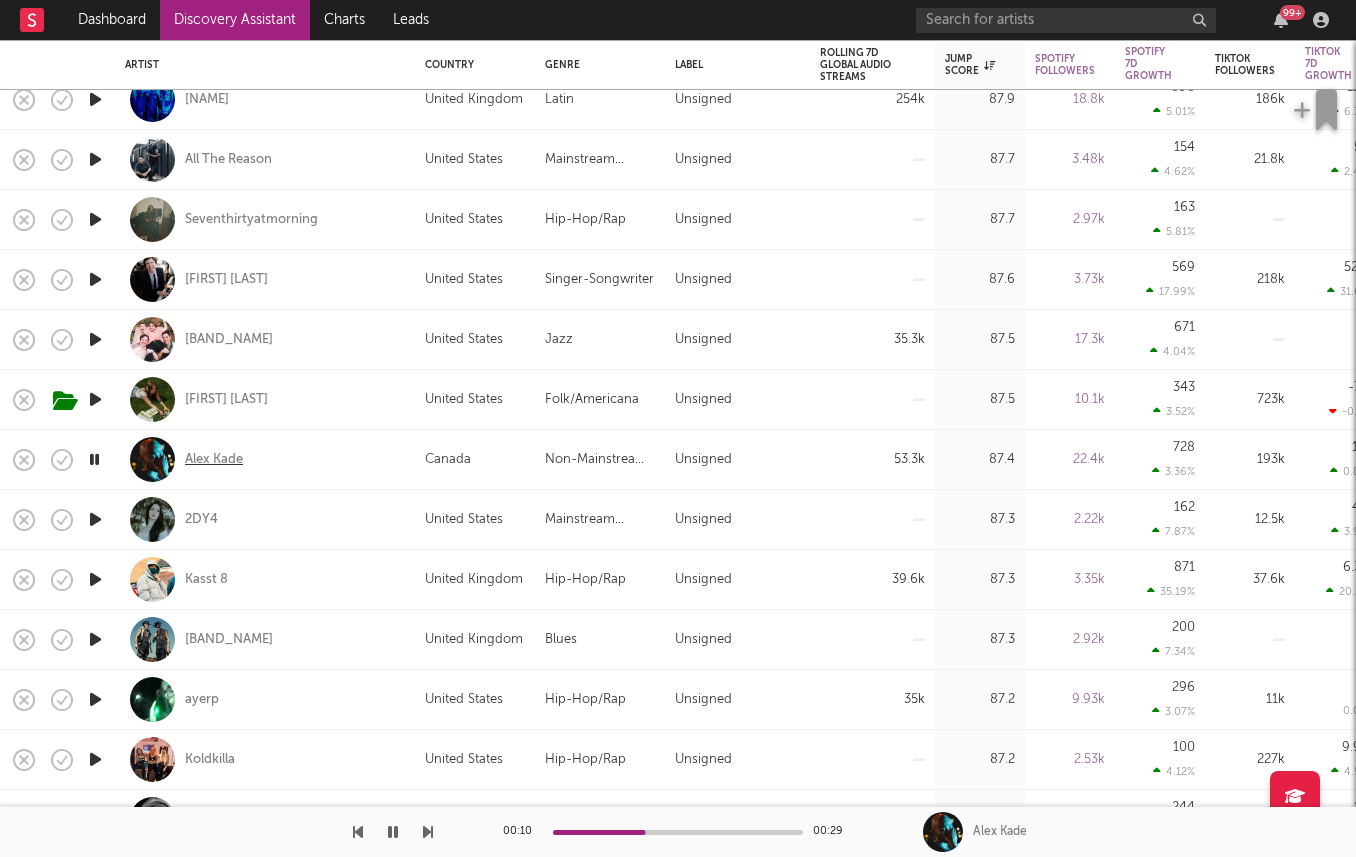 click on "Alex Kade" at bounding box center [214, 460] 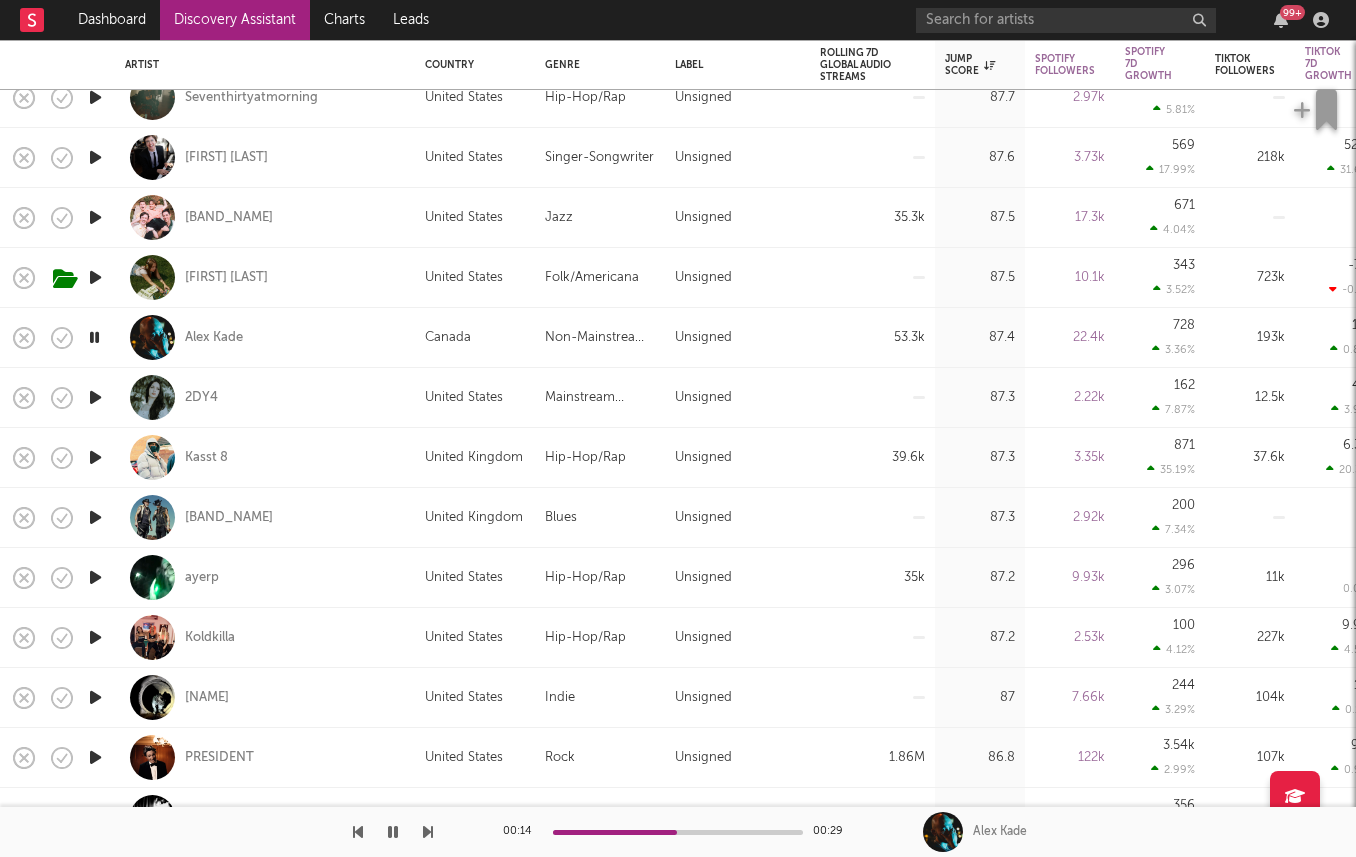 click at bounding box center [95, 577] 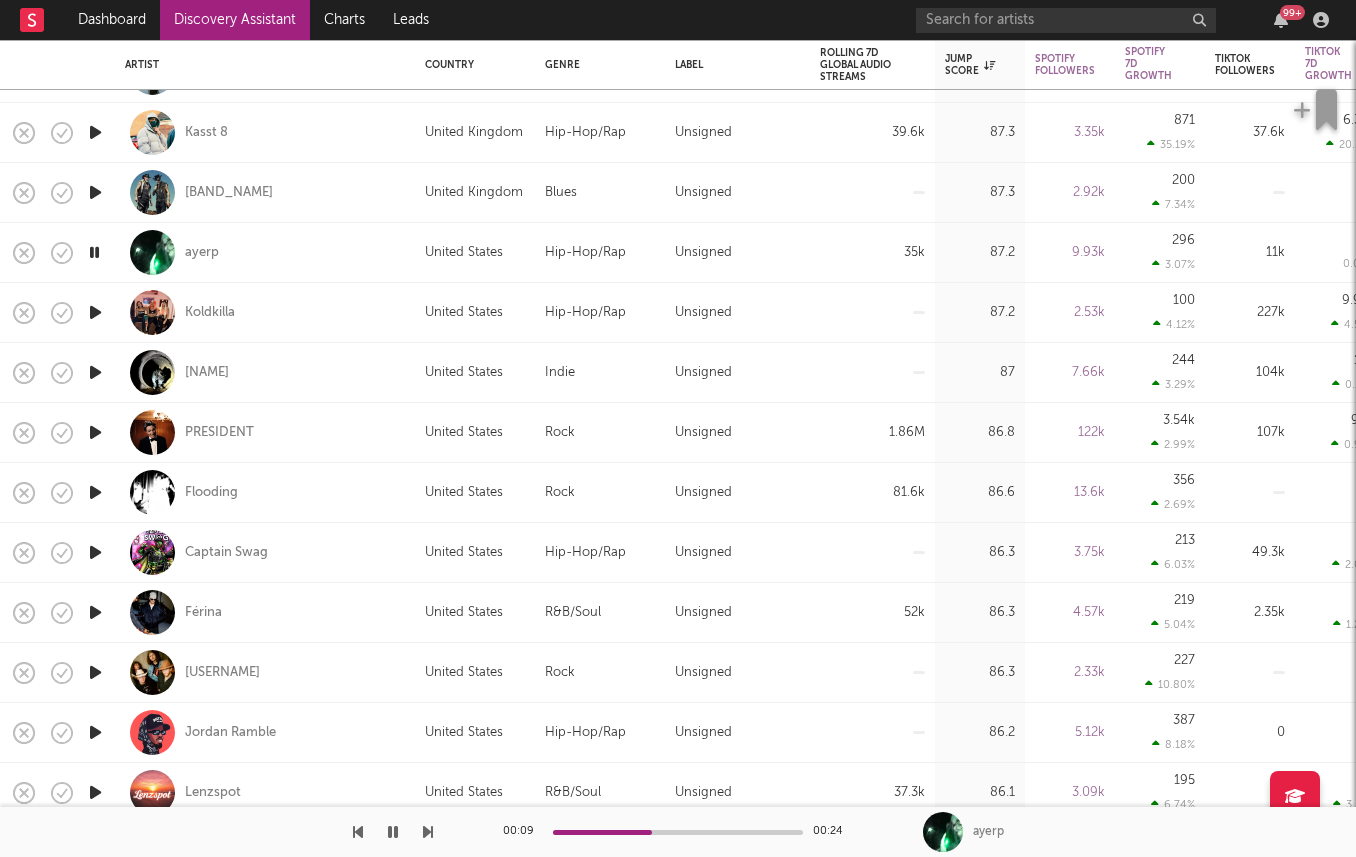 click at bounding box center (95, 372) 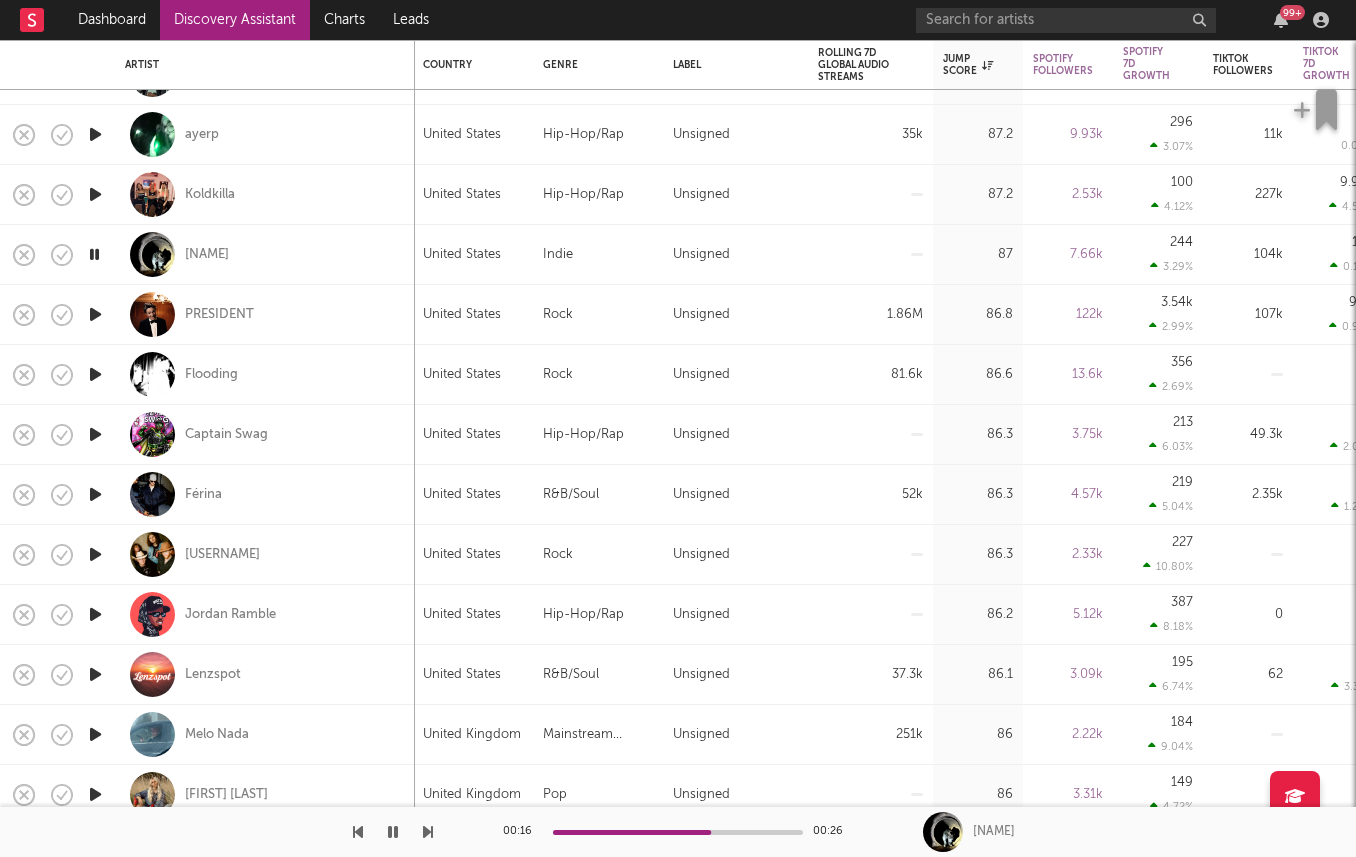 click at bounding box center (95, 494) 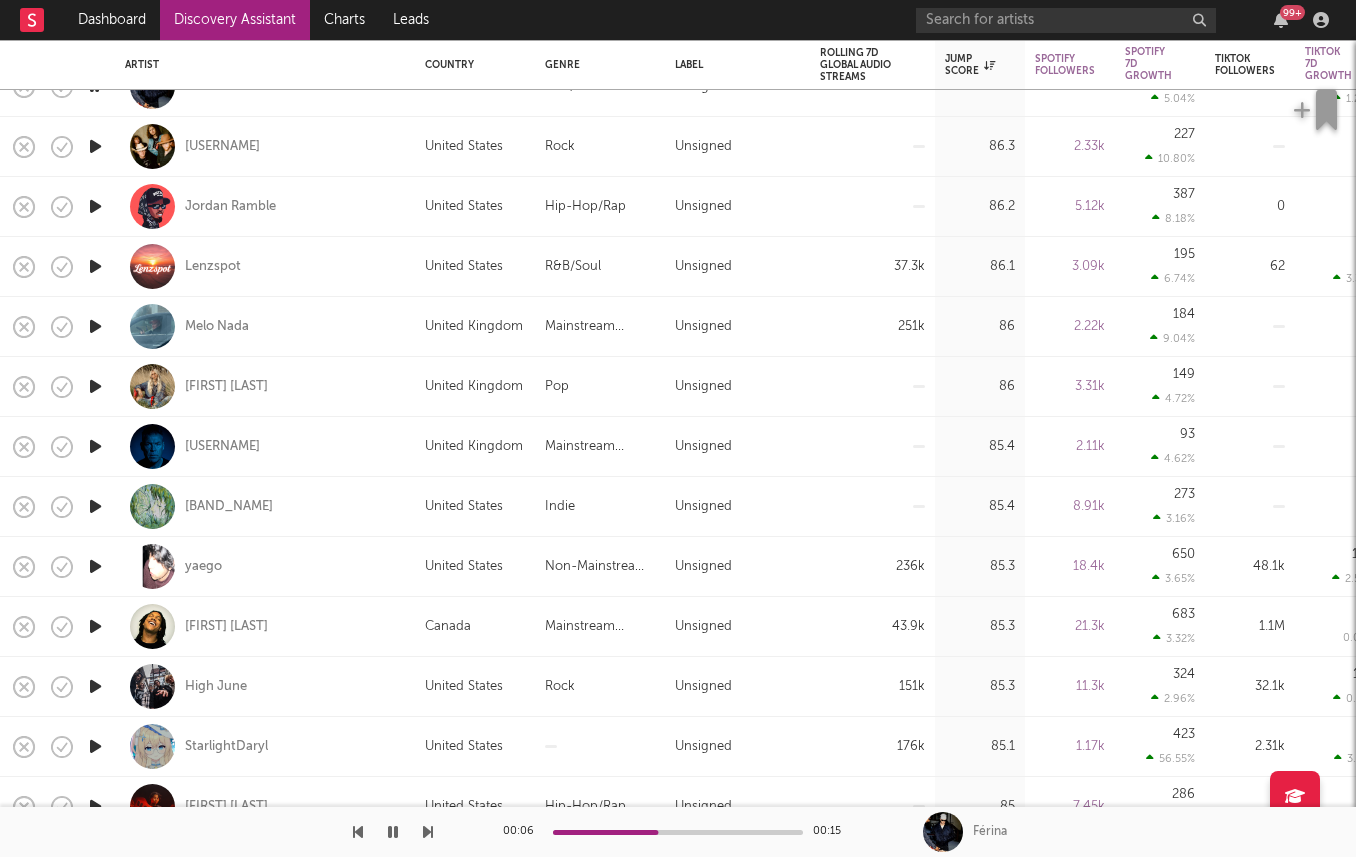 click on "99 +" at bounding box center (1292, 12) 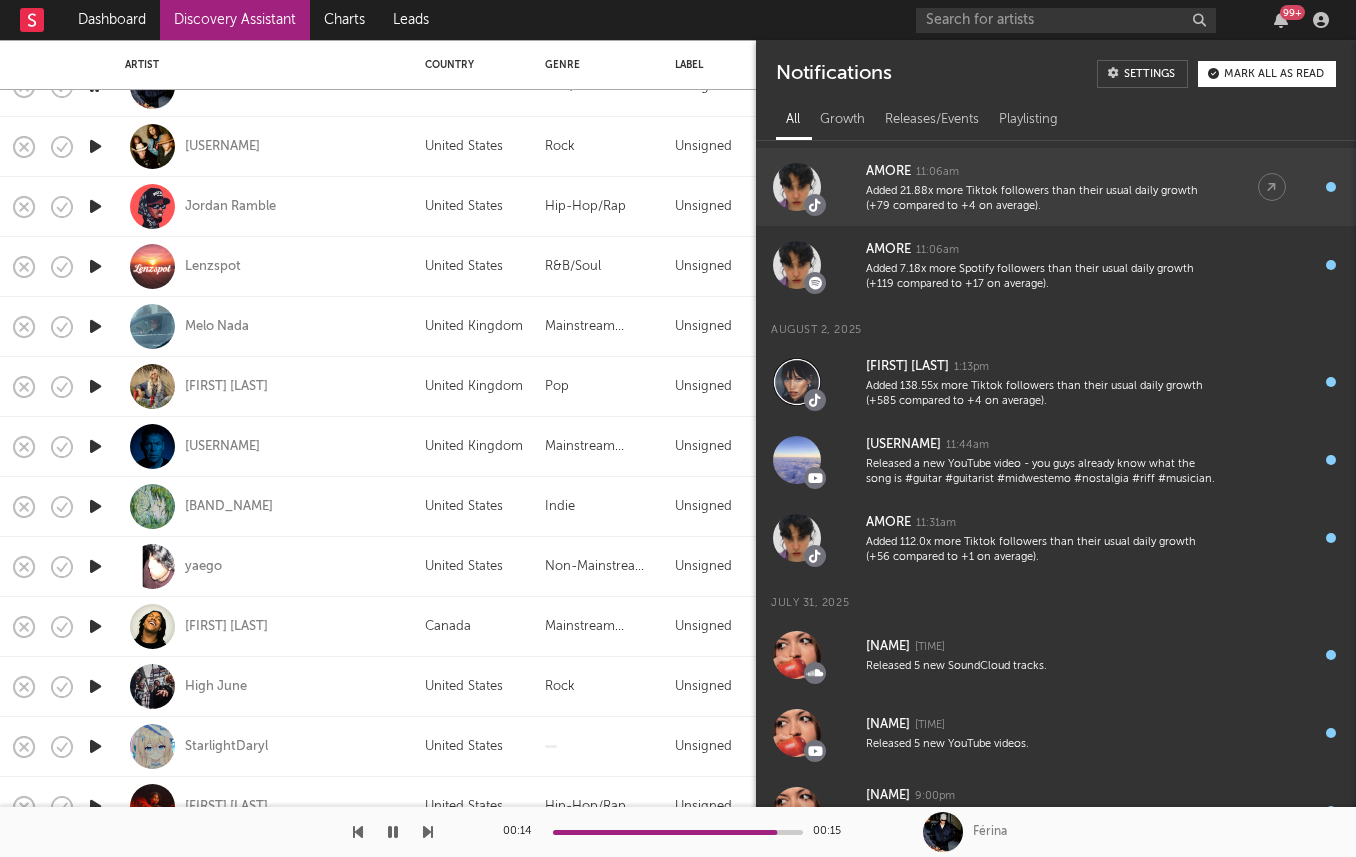 scroll, scrollTop: 309, scrollLeft: 0, axis: vertical 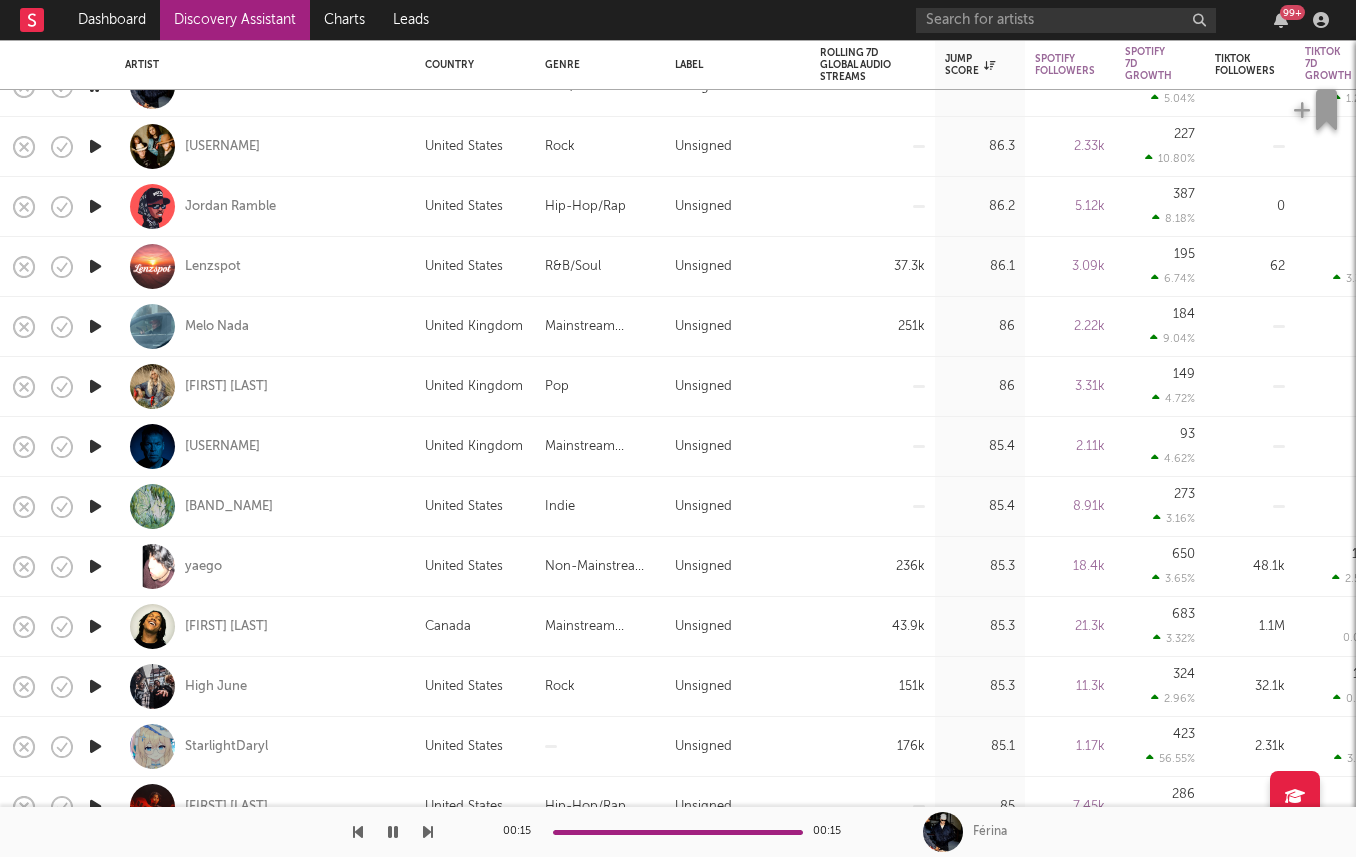 click on "Dashboard Discovery Assistant Charts Leads 99 +" at bounding box center [678, 20] 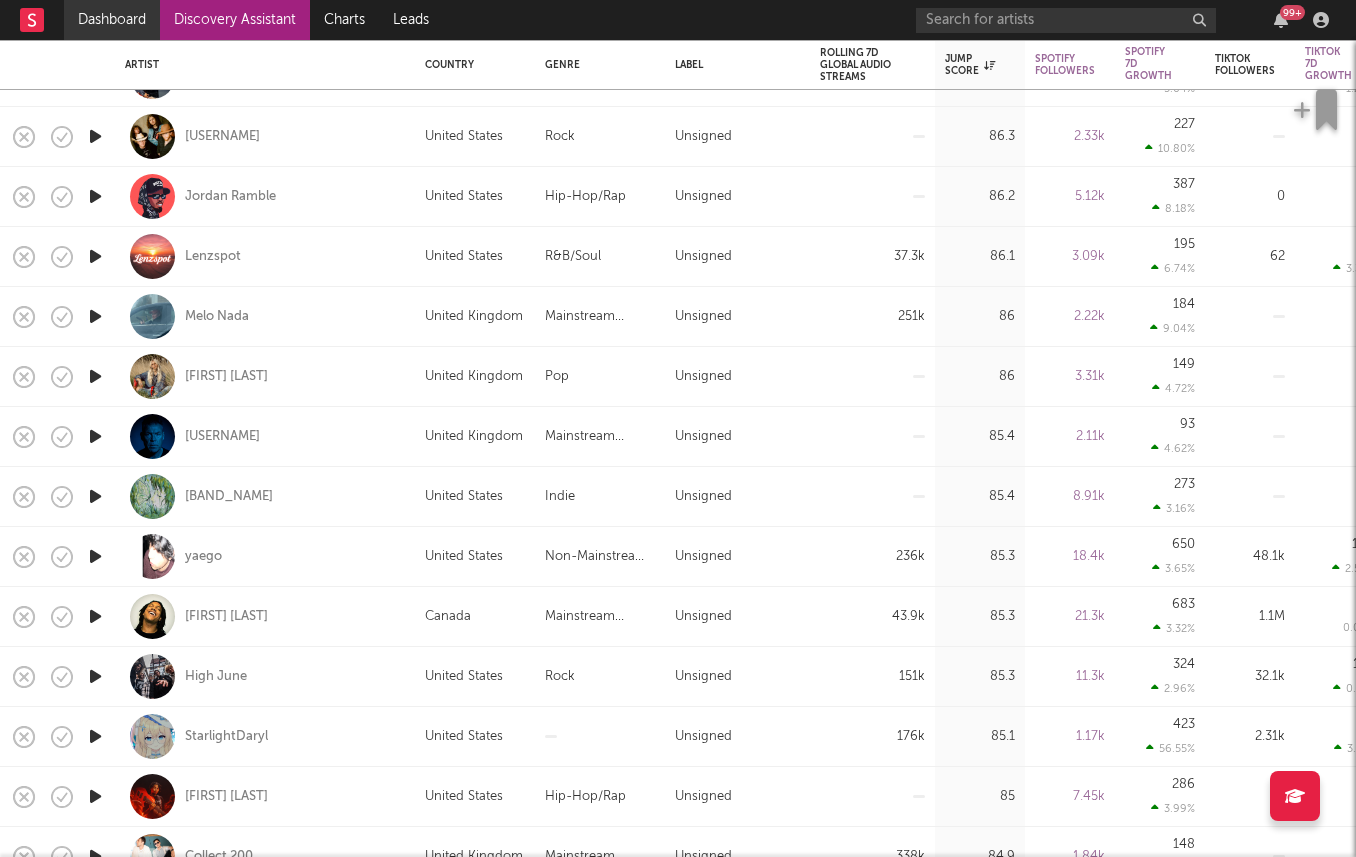 click on "Dashboard" at bounding box center [112, 20] 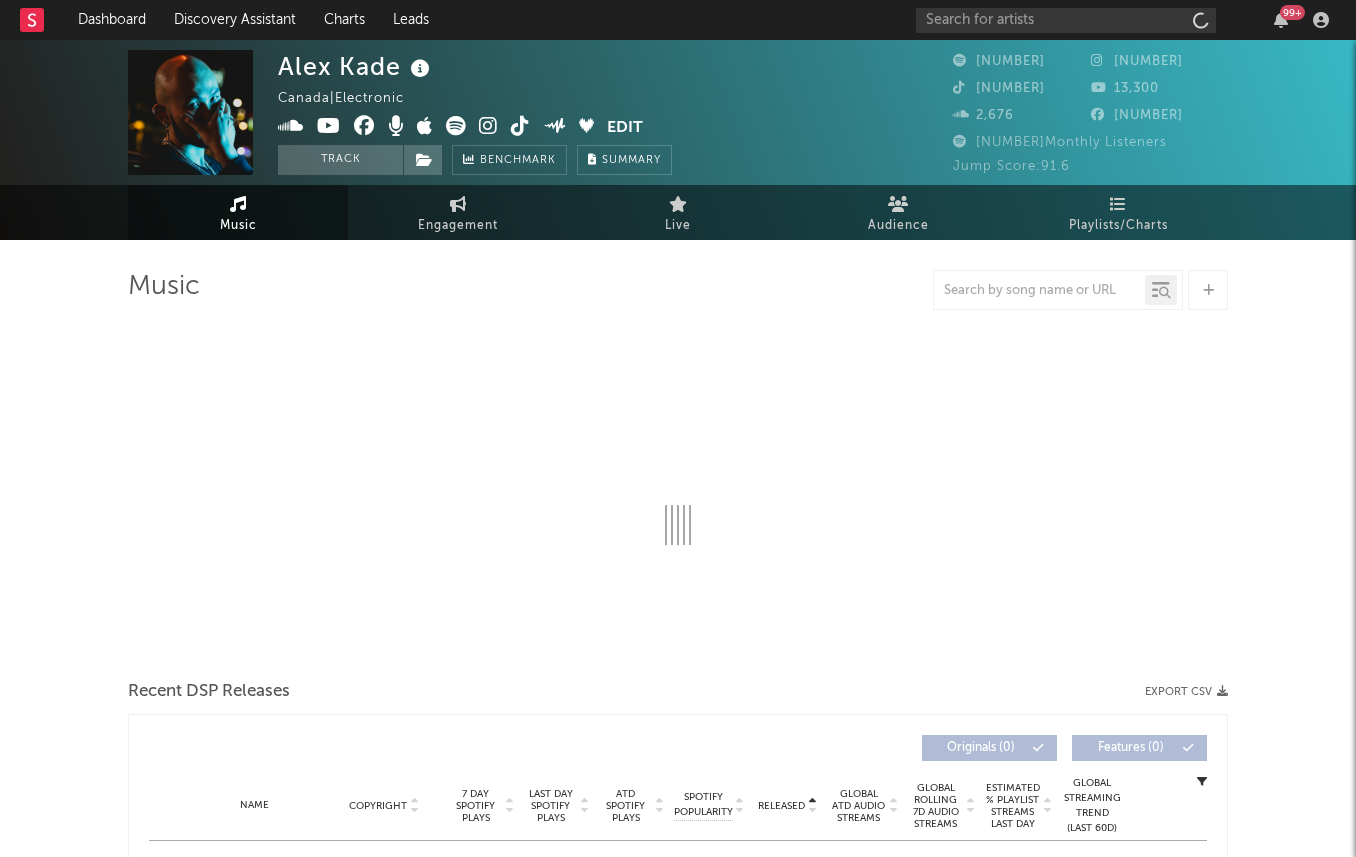 select on "6m" 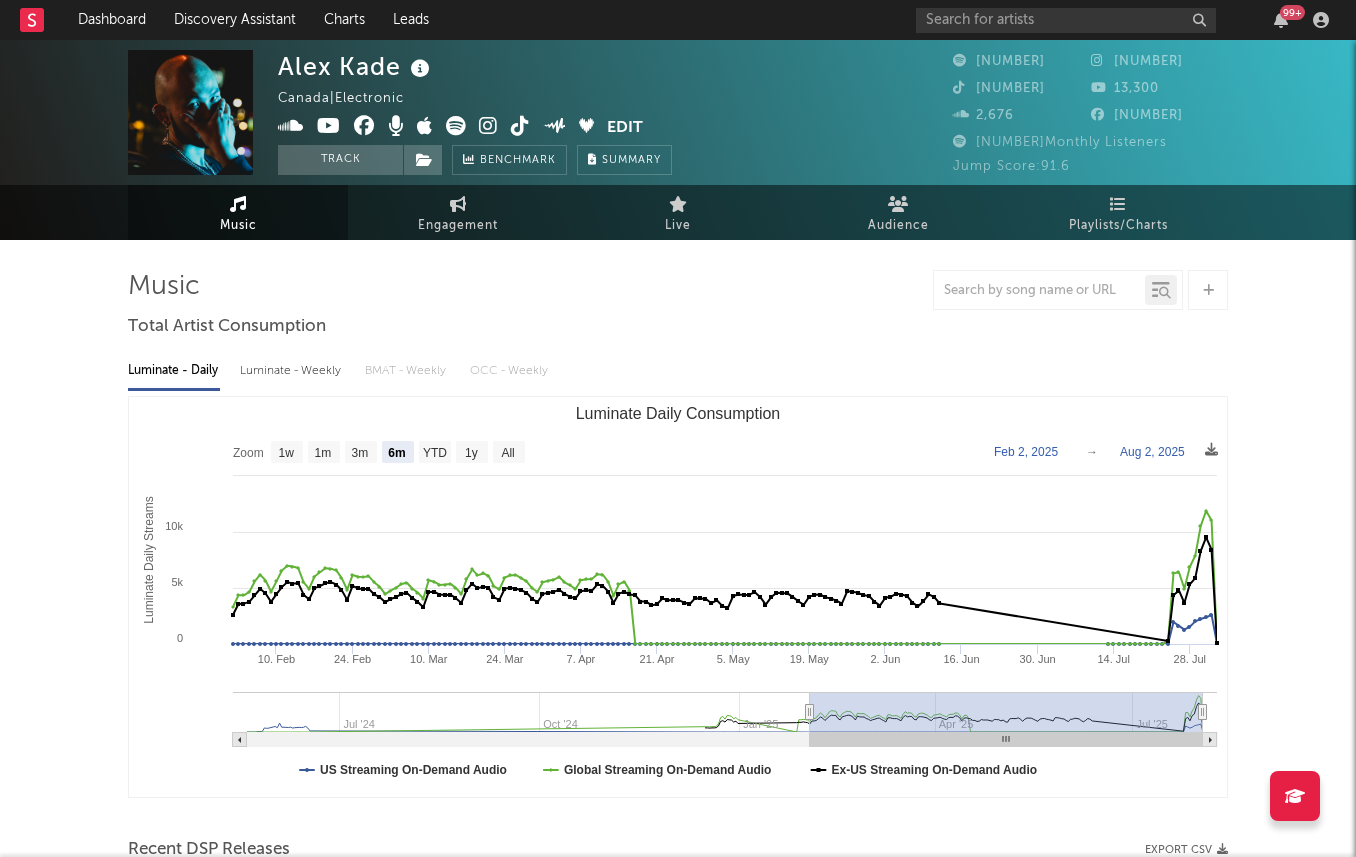 scroll, scrollTop: 0, scrollLeft: 0, axis: both 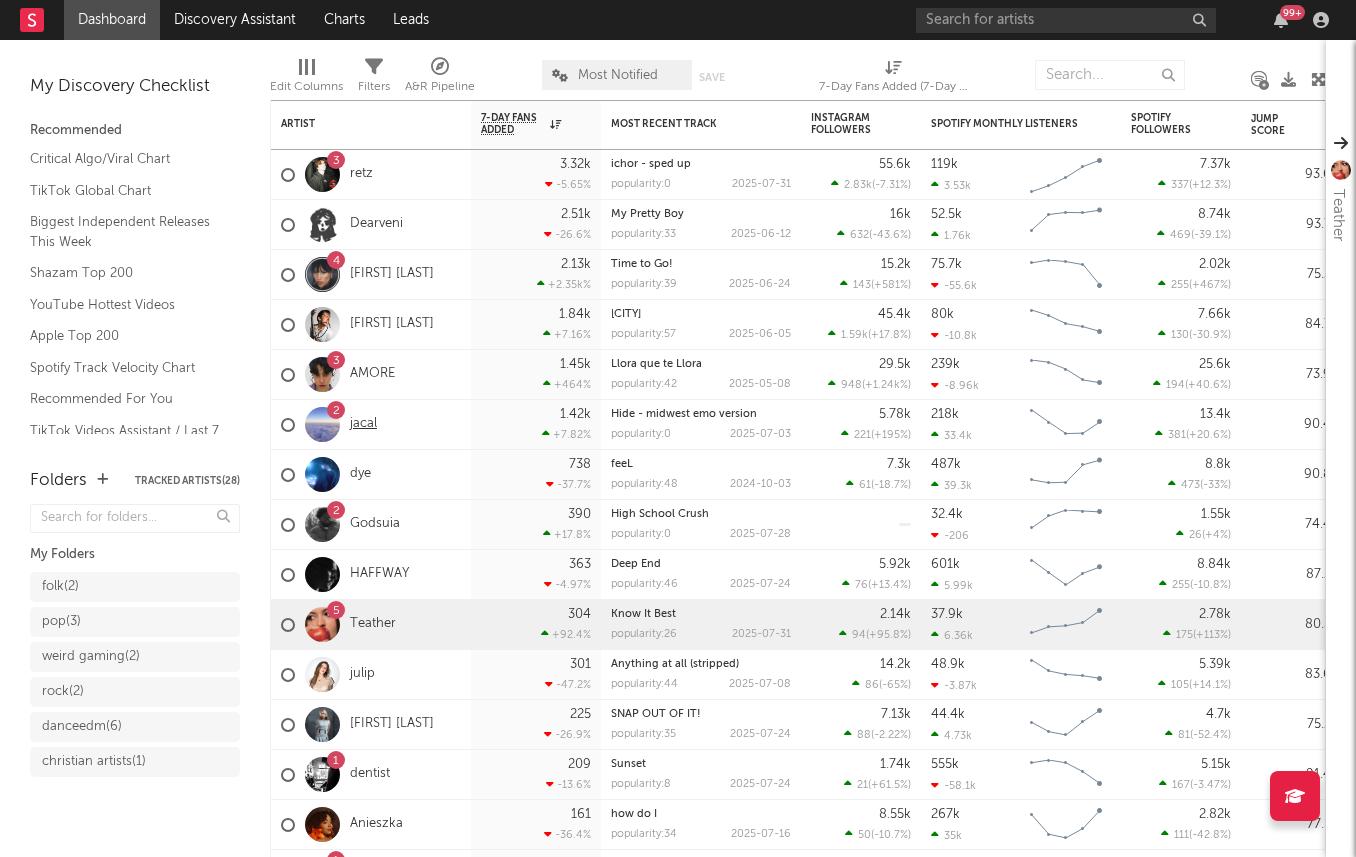 click on "jacal" at bounding box center [363, 424] 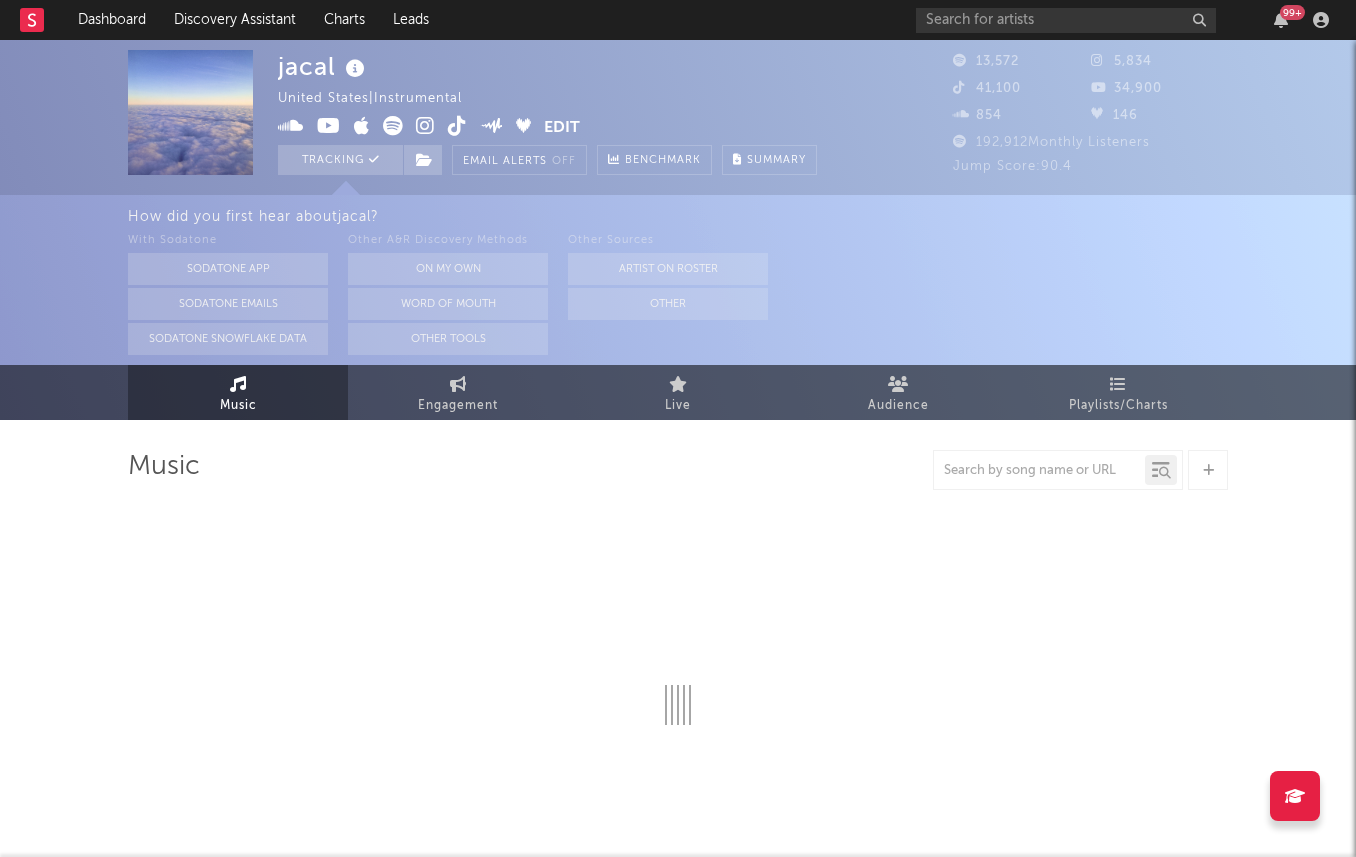 select on "6m" 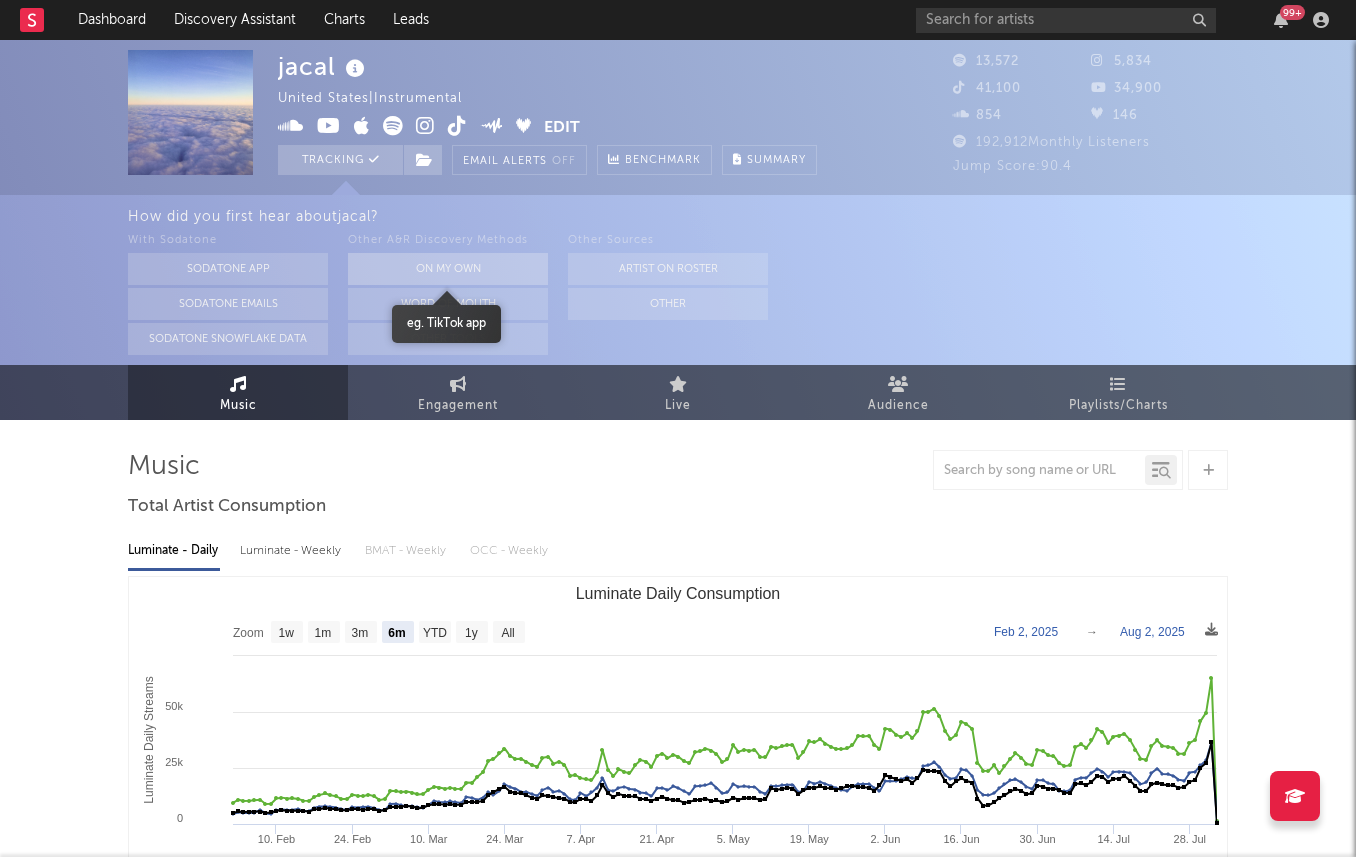 click on "On My Own" at bounding box center (448, 269) 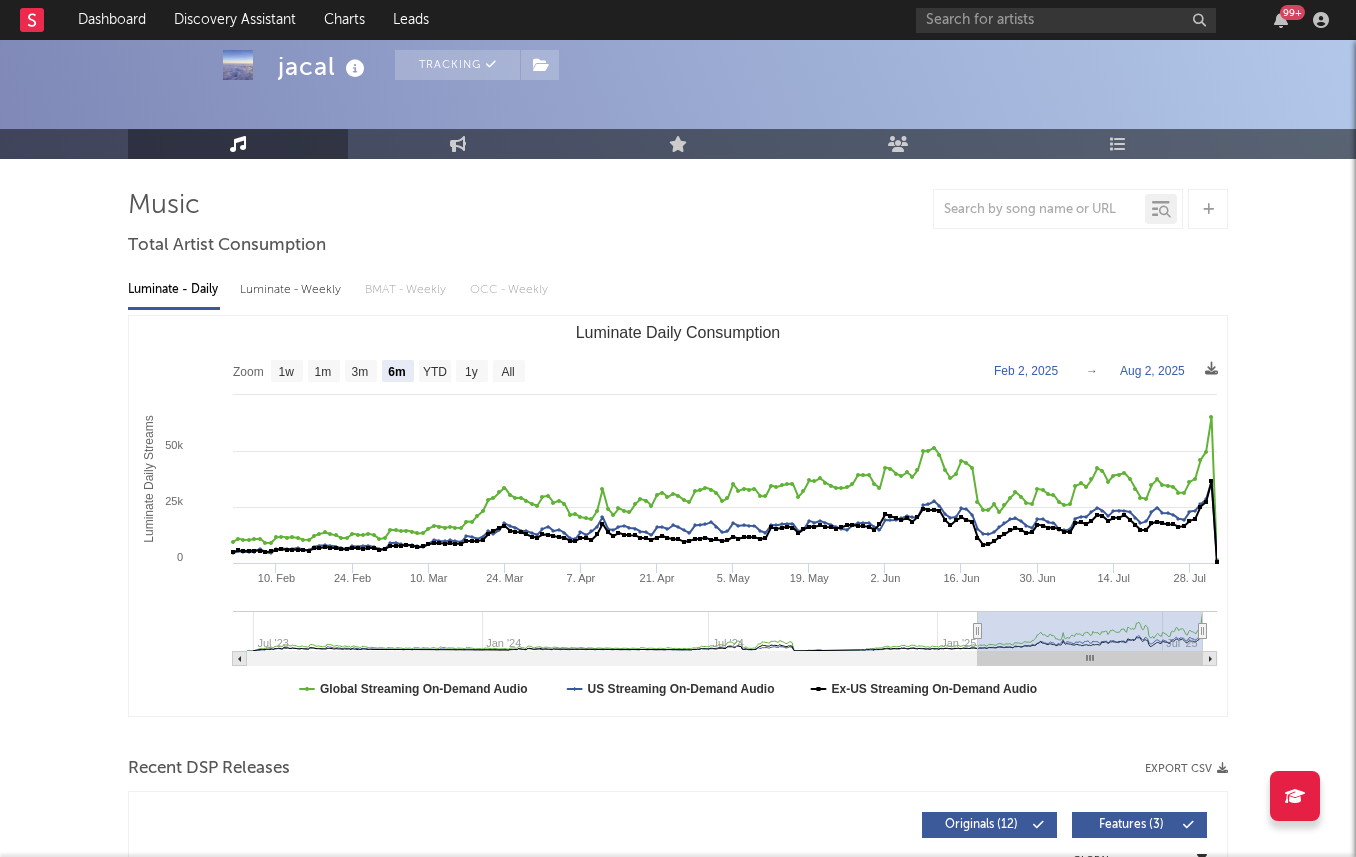 scroll, scrollTop: 114, scrollLeft: 0, axis: vertical 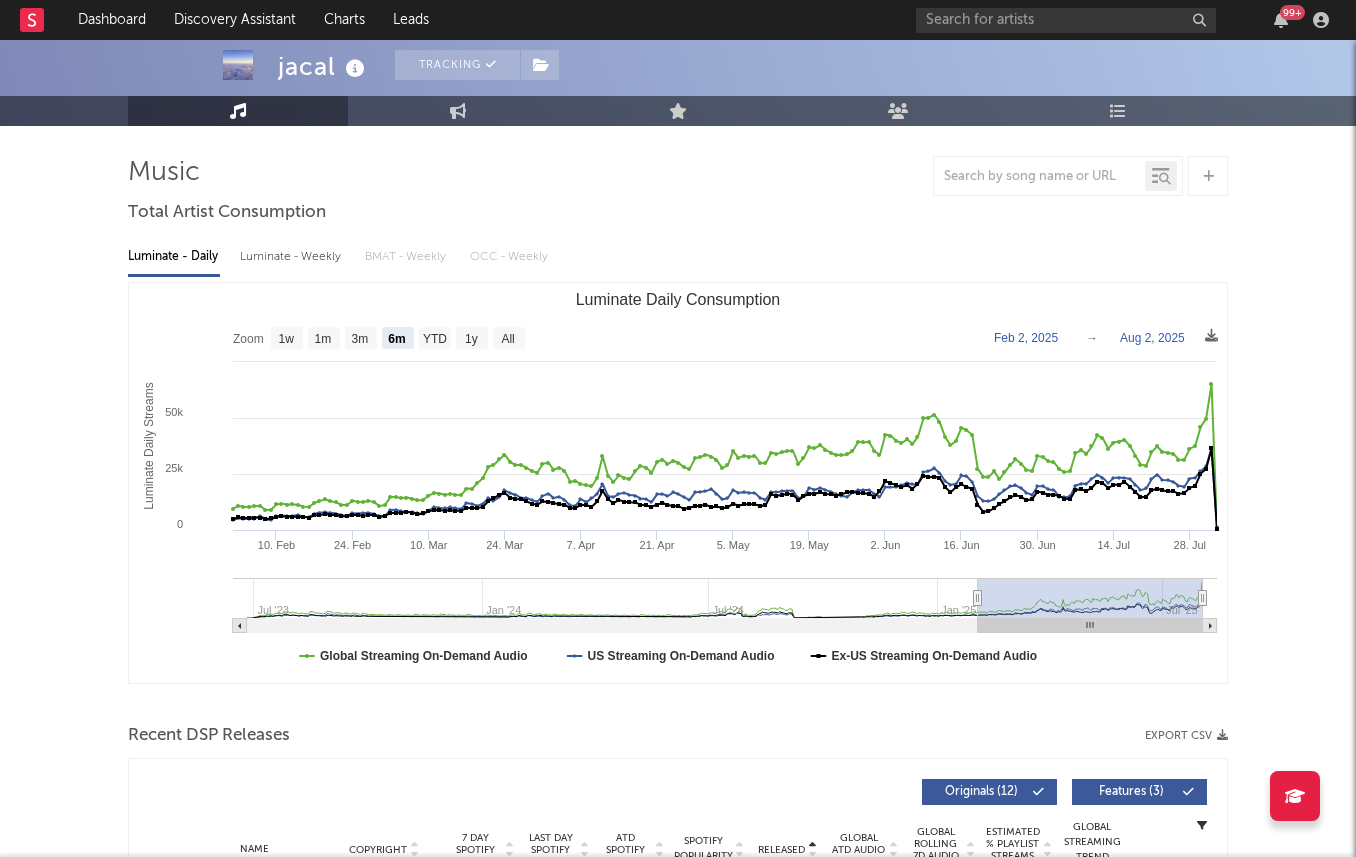 click on "Luminate - Weekly" at bounding box center (292, 257) 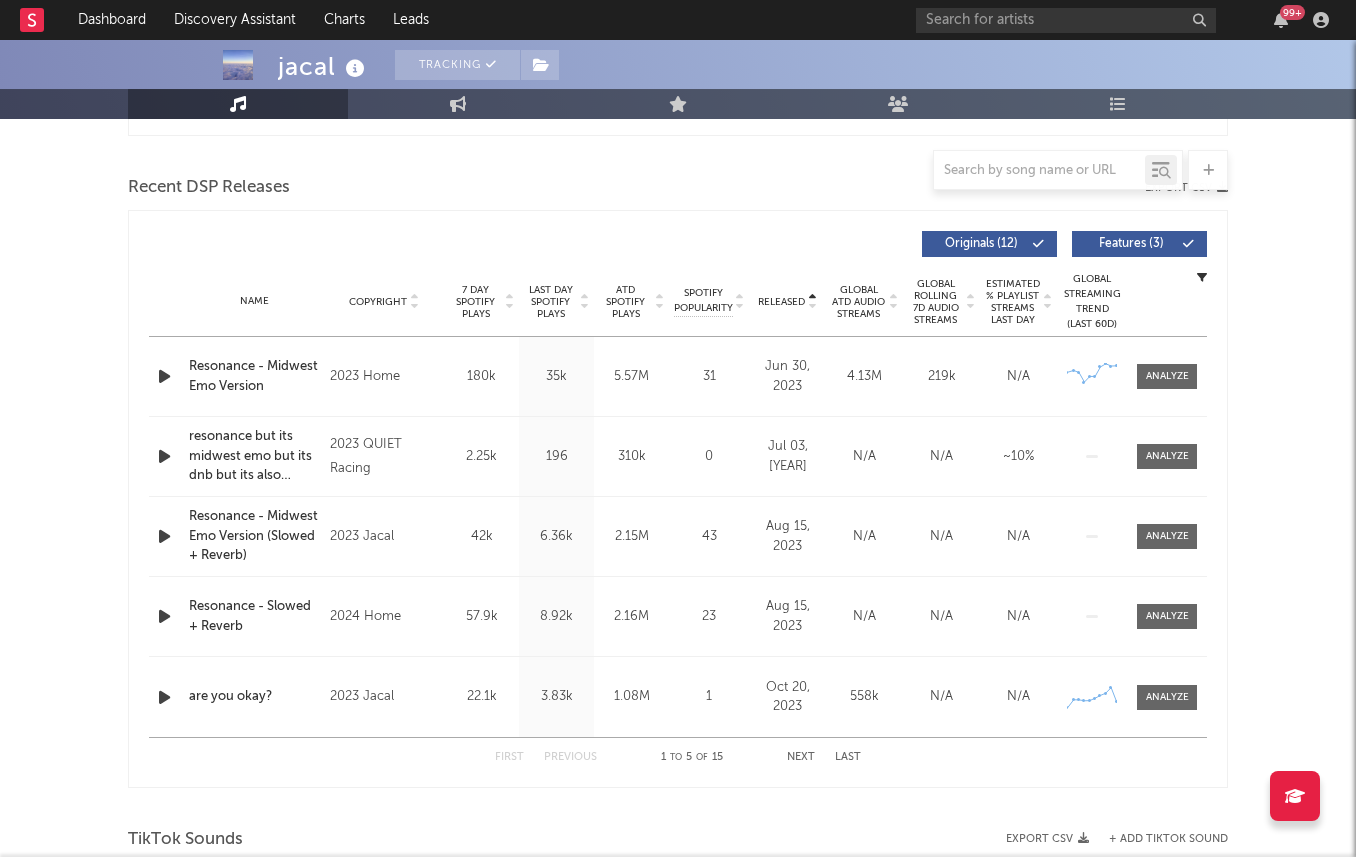 scroll, scrollTop: 736, scrollLeft: 0, axis: vertical 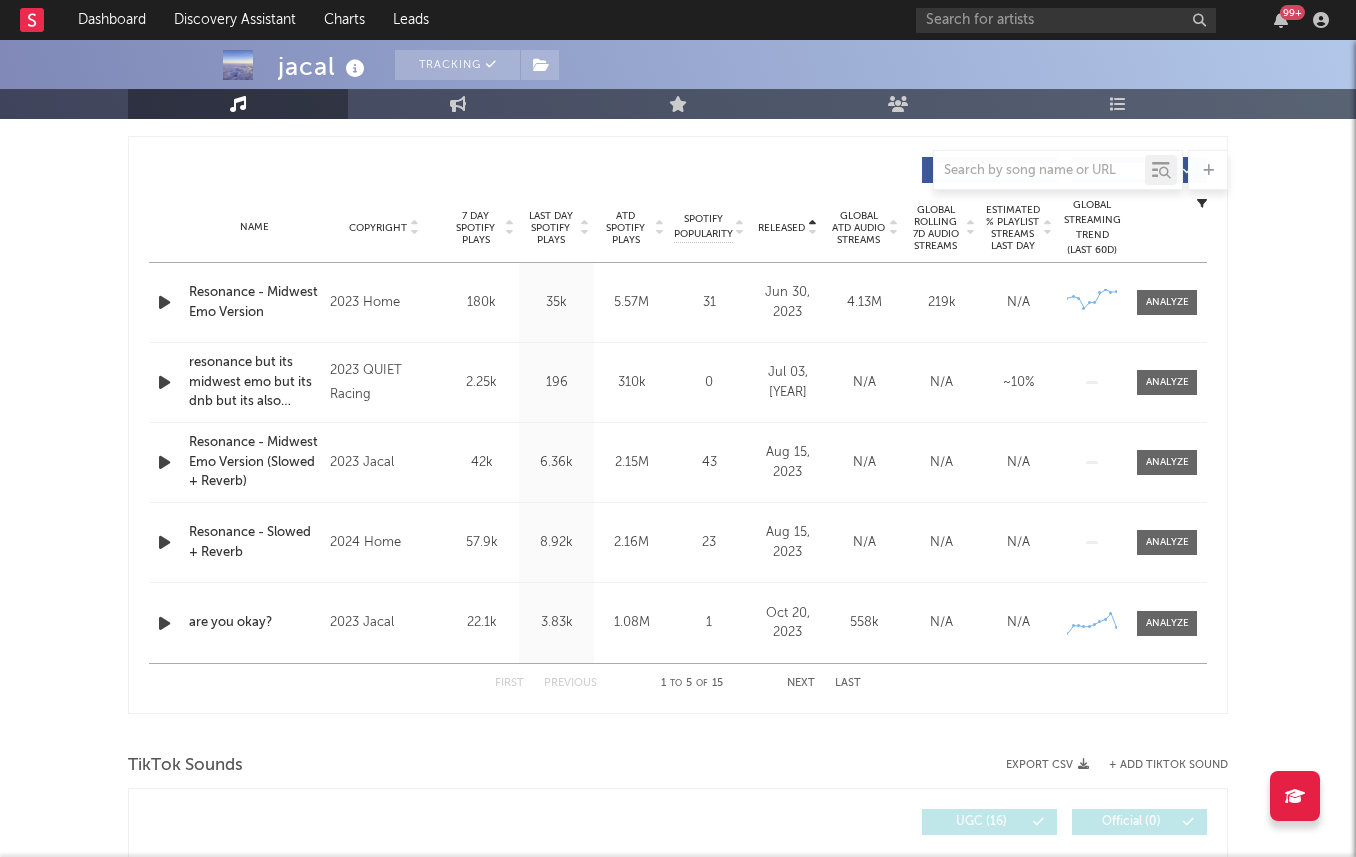click at bounding box center (164, 302) 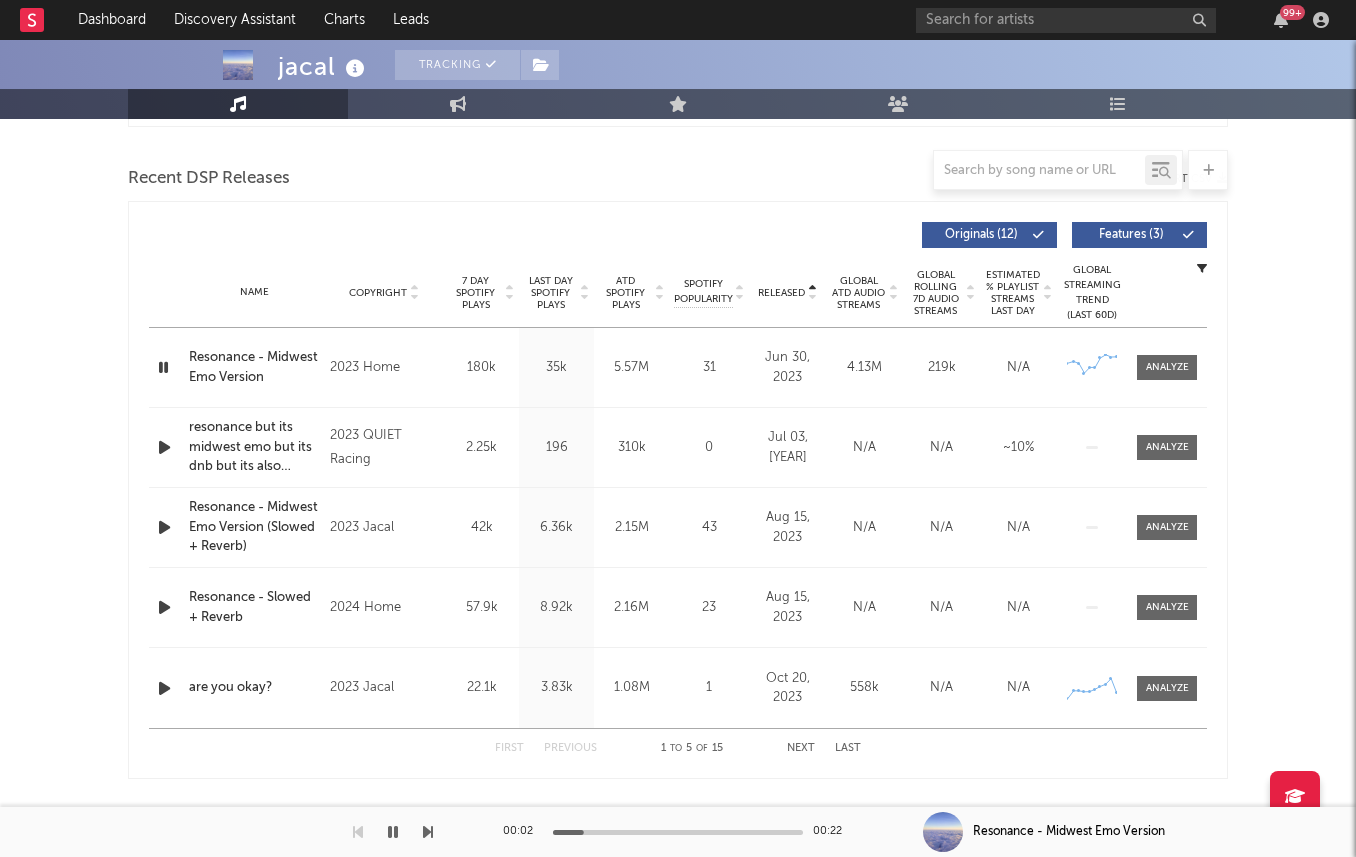 scroll, scrollTop: 648, scrollLeft: 0, axis: vertical 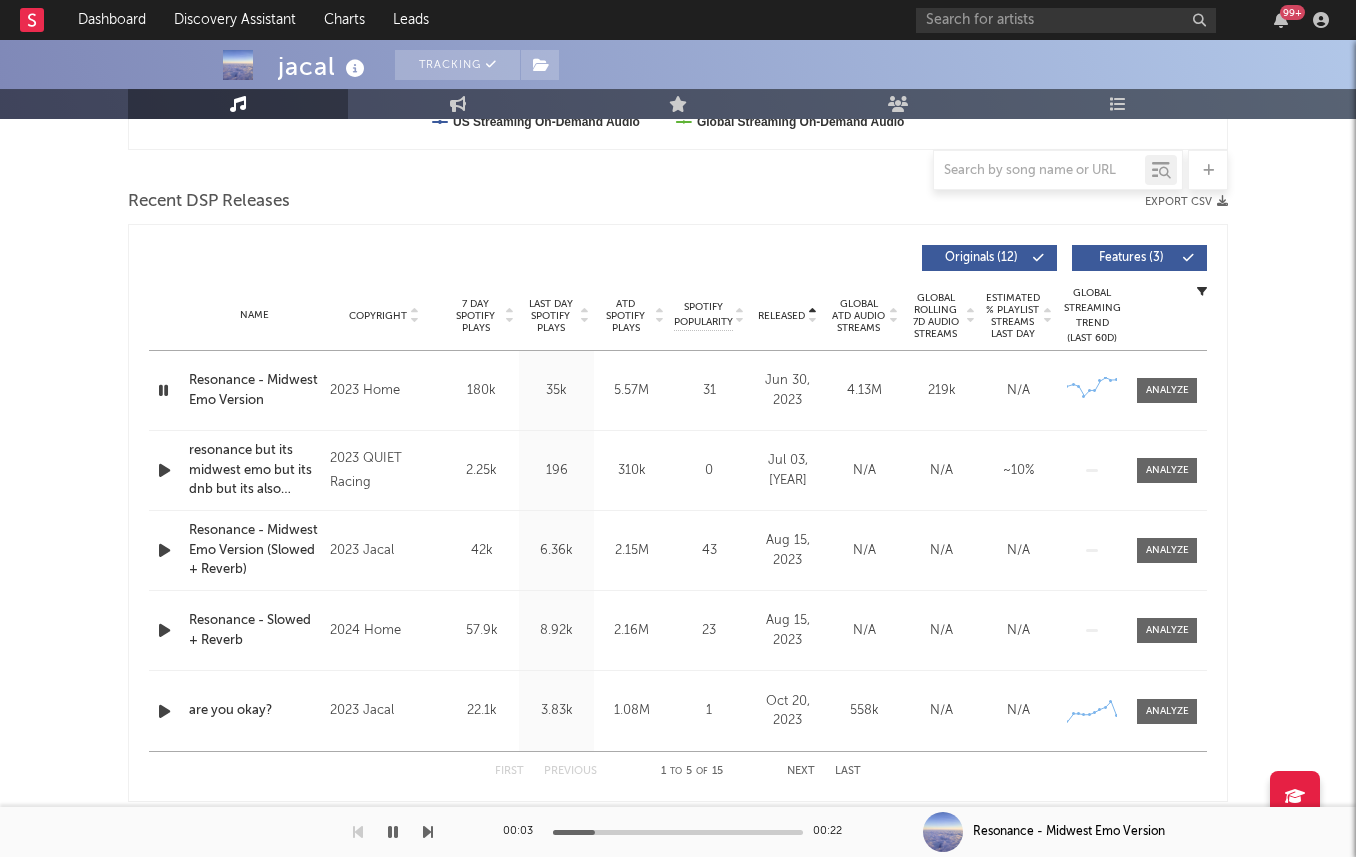 click on "Name Copyright Label Album Names Composer Names 7 Day Spotify Plays Last Day Spotify Plays ATD Spotify Plays Spotify Popularity Total US Streams Total US SES Total UK Streams Total UK Audio Streams UK Weekly Streams UK Weekly Audio Streams Released US ATD Audio Streams US Rolling 7D Audio Streams US Rolling WoW % Chg Global ATD Audio Streams Global Rolling 7D Audio Streams Global Rolling WoW % Chg Estimated % Playlist Streams Last Day Global Streaming Trend (Last 60D) Ex-US Streaming Trend (Last 60D) US Streaming Trend (Last 60D) Global Latest Day Audio Streams US Latest Day Audio Streams" at bounding box center [678, 316] 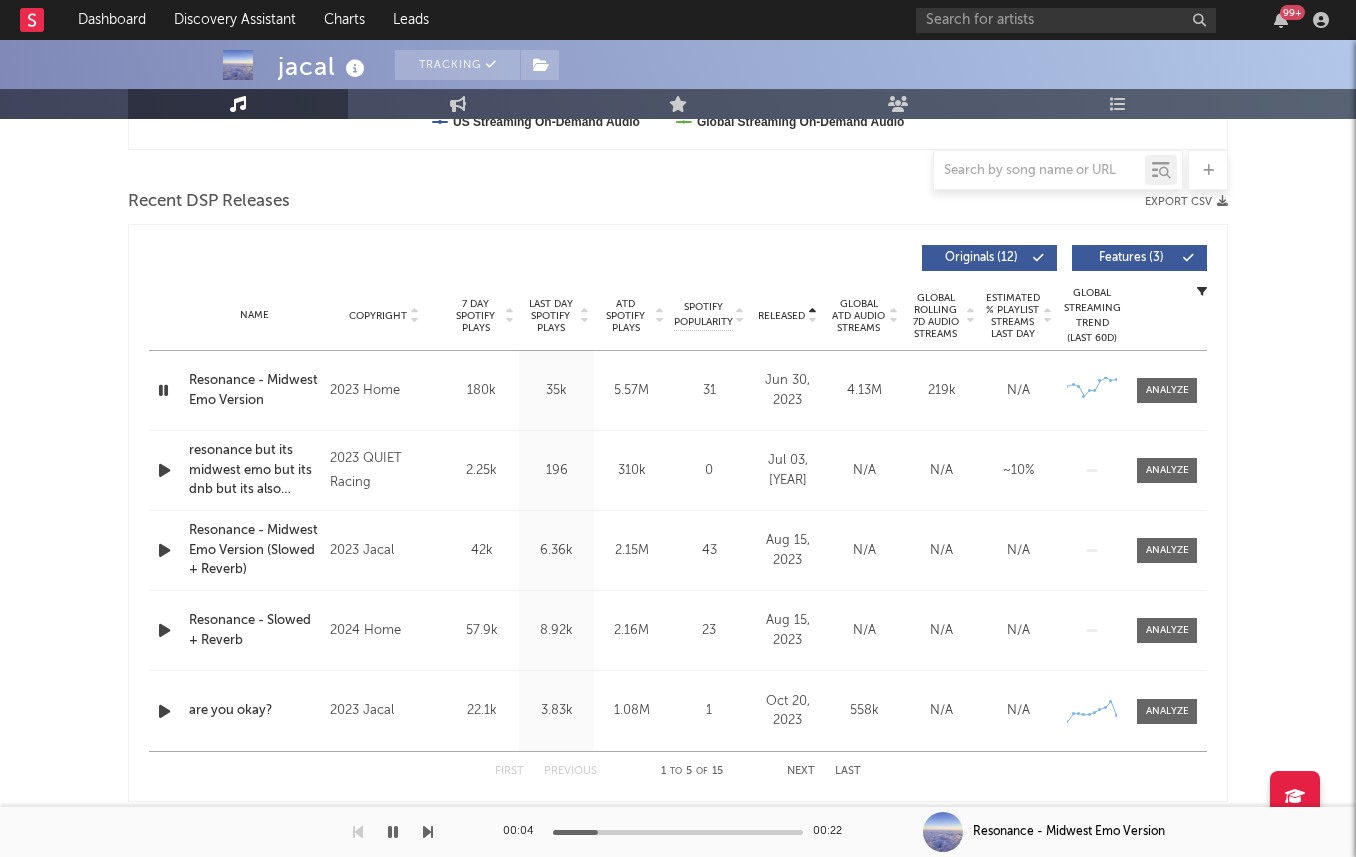 click on "Released" at bounding box center [787, 315] 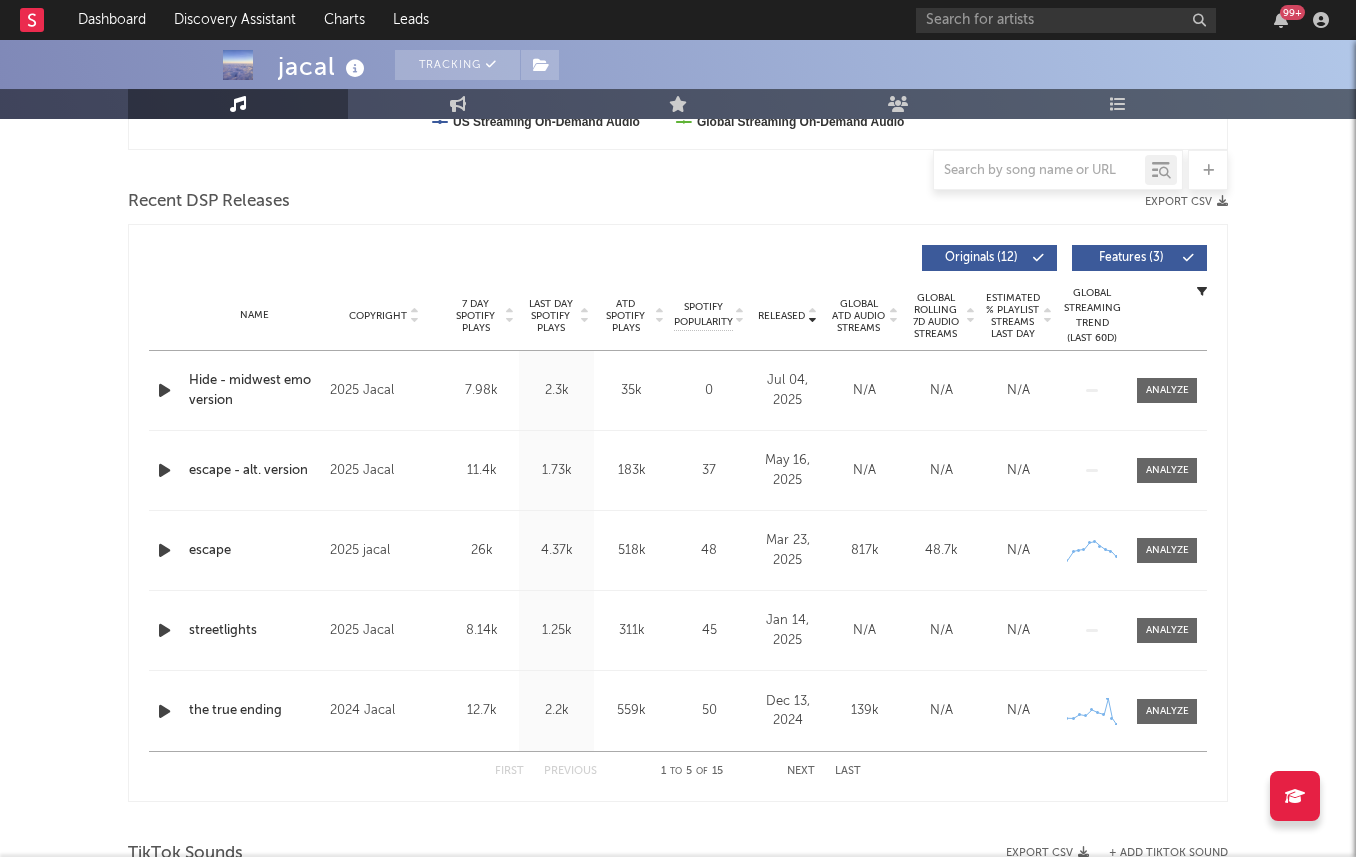 click on "7 Day Spotify Plays" at bounding box center (475, 316) 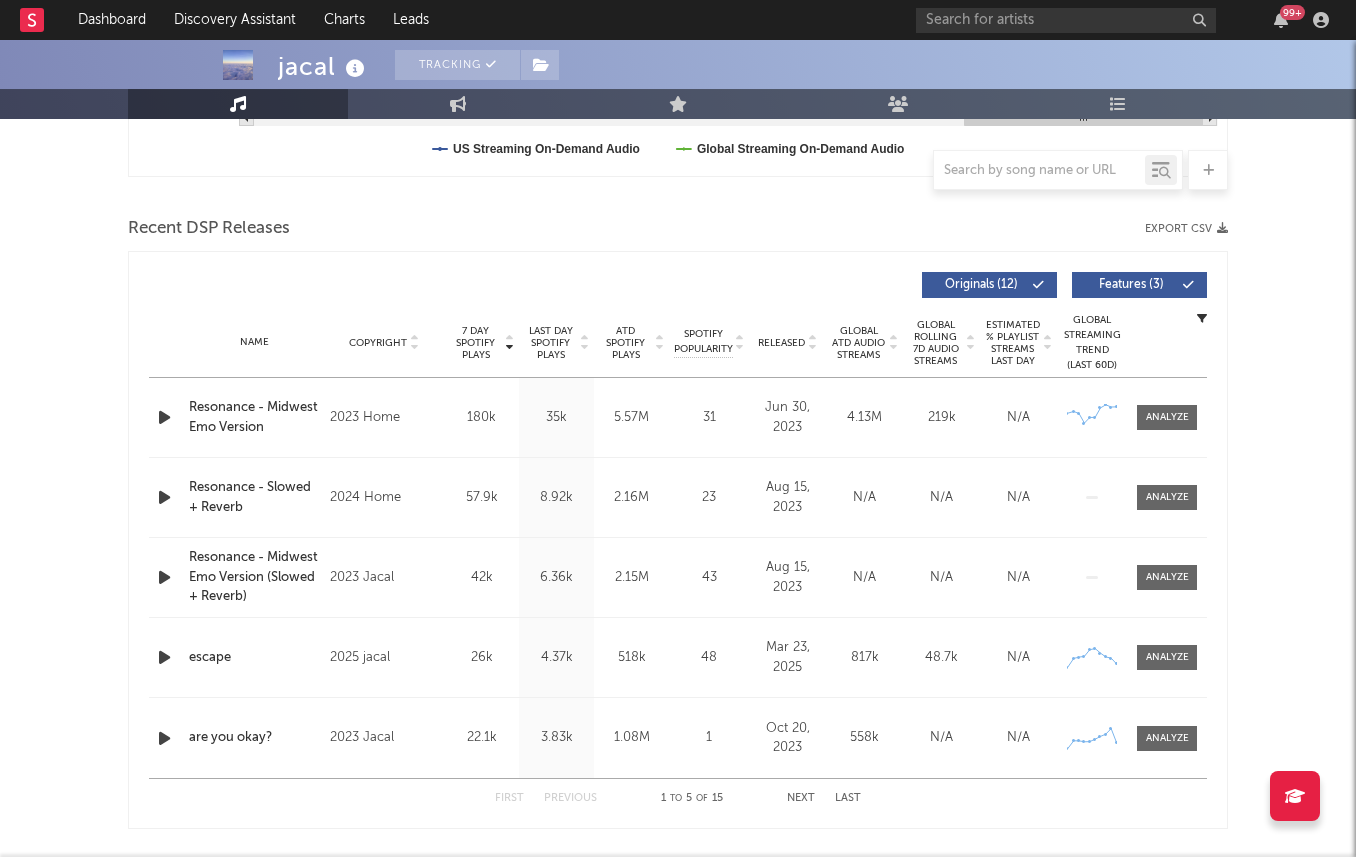 scroll, scrollTop: 0, scrollLeft: 0, axis: both 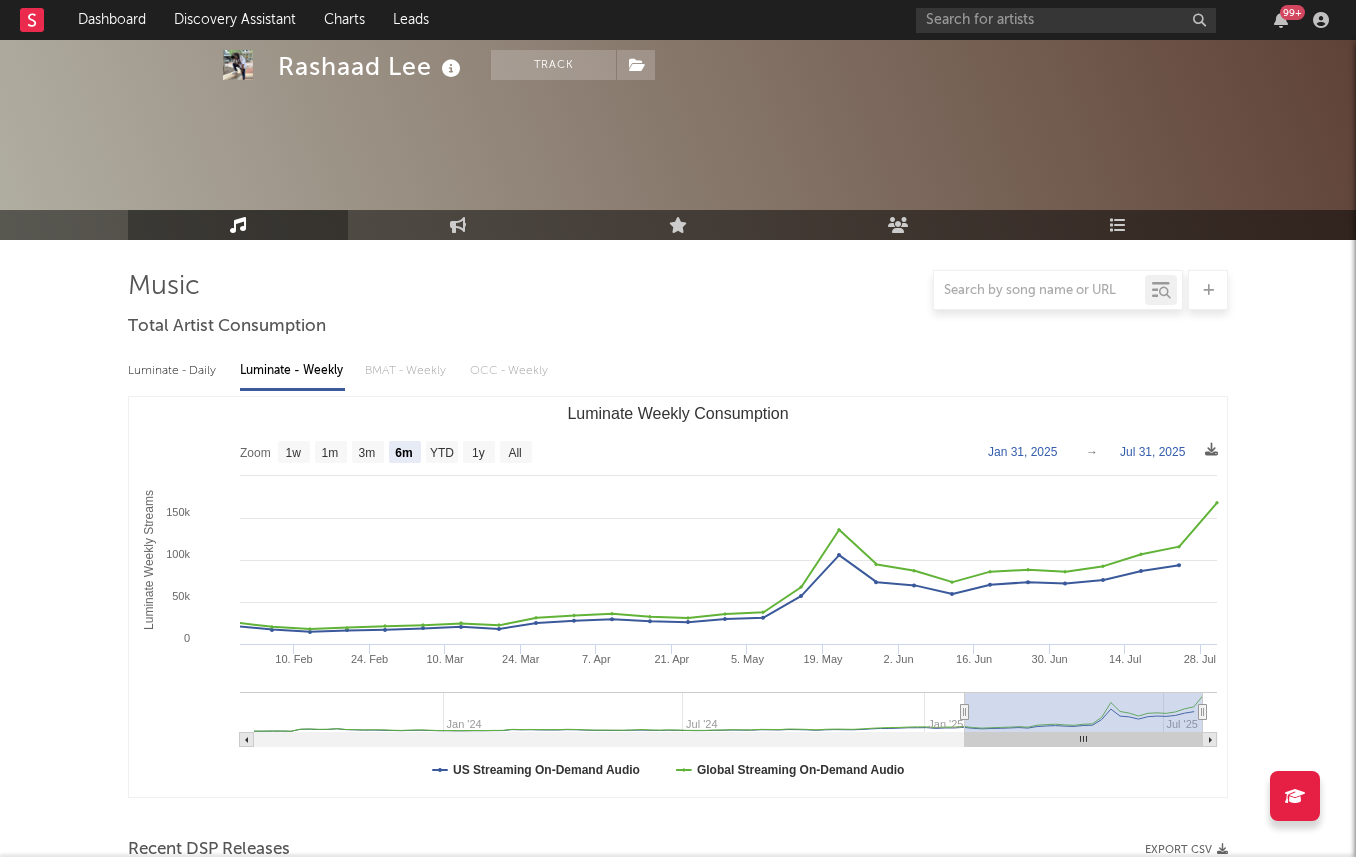 select on "6m" 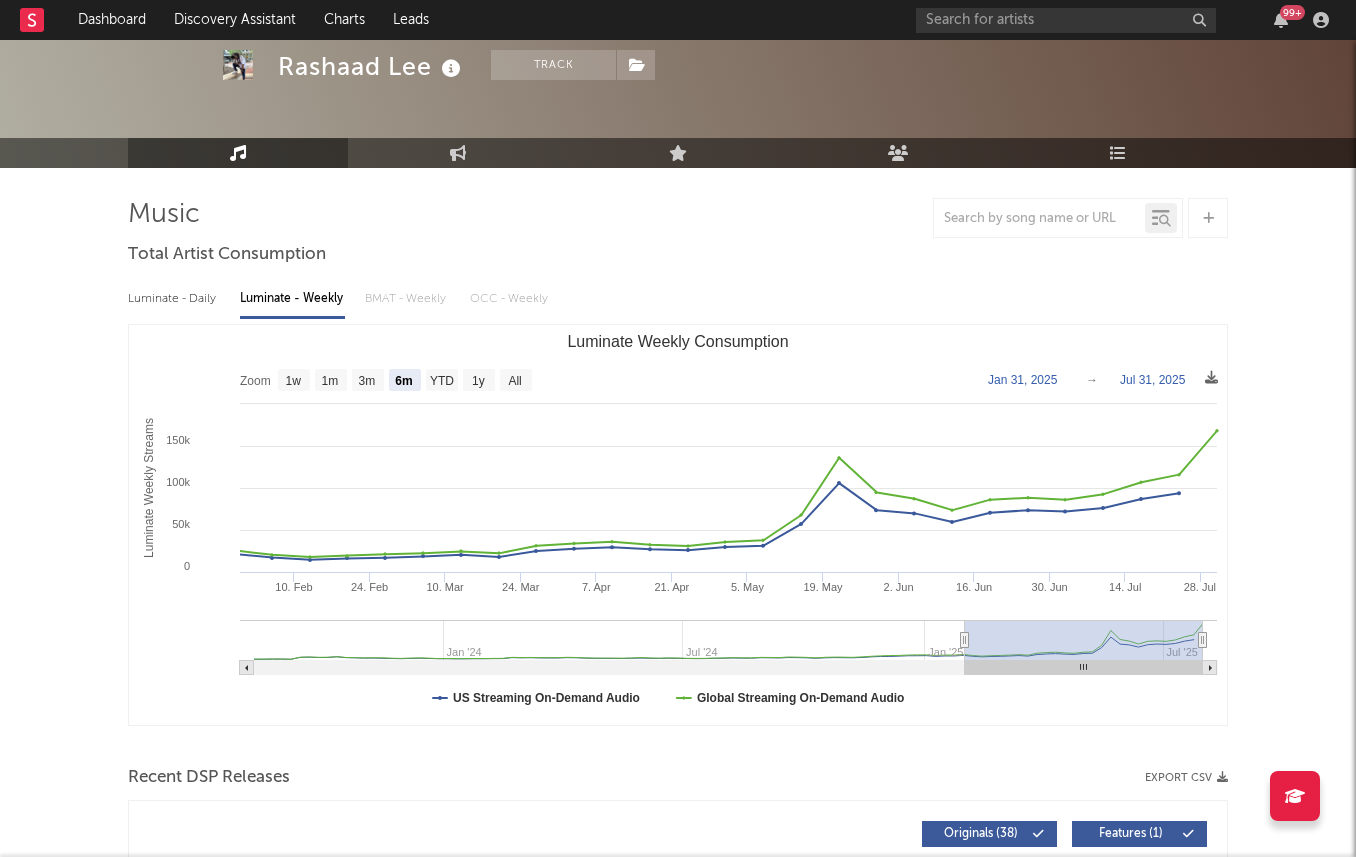 scroll, scrollTop: 0, scrollLeft: 0, axis: both 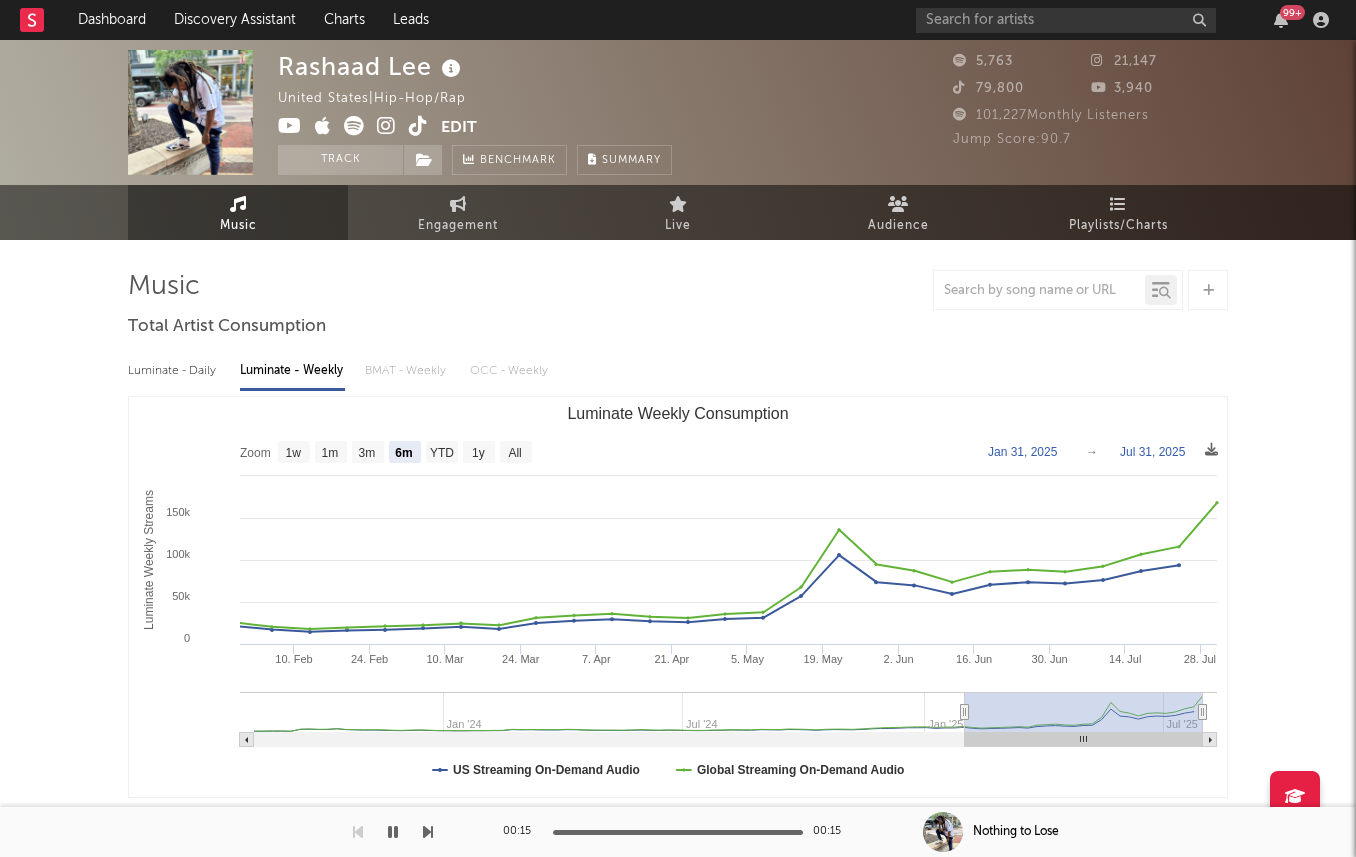 select on "6m" 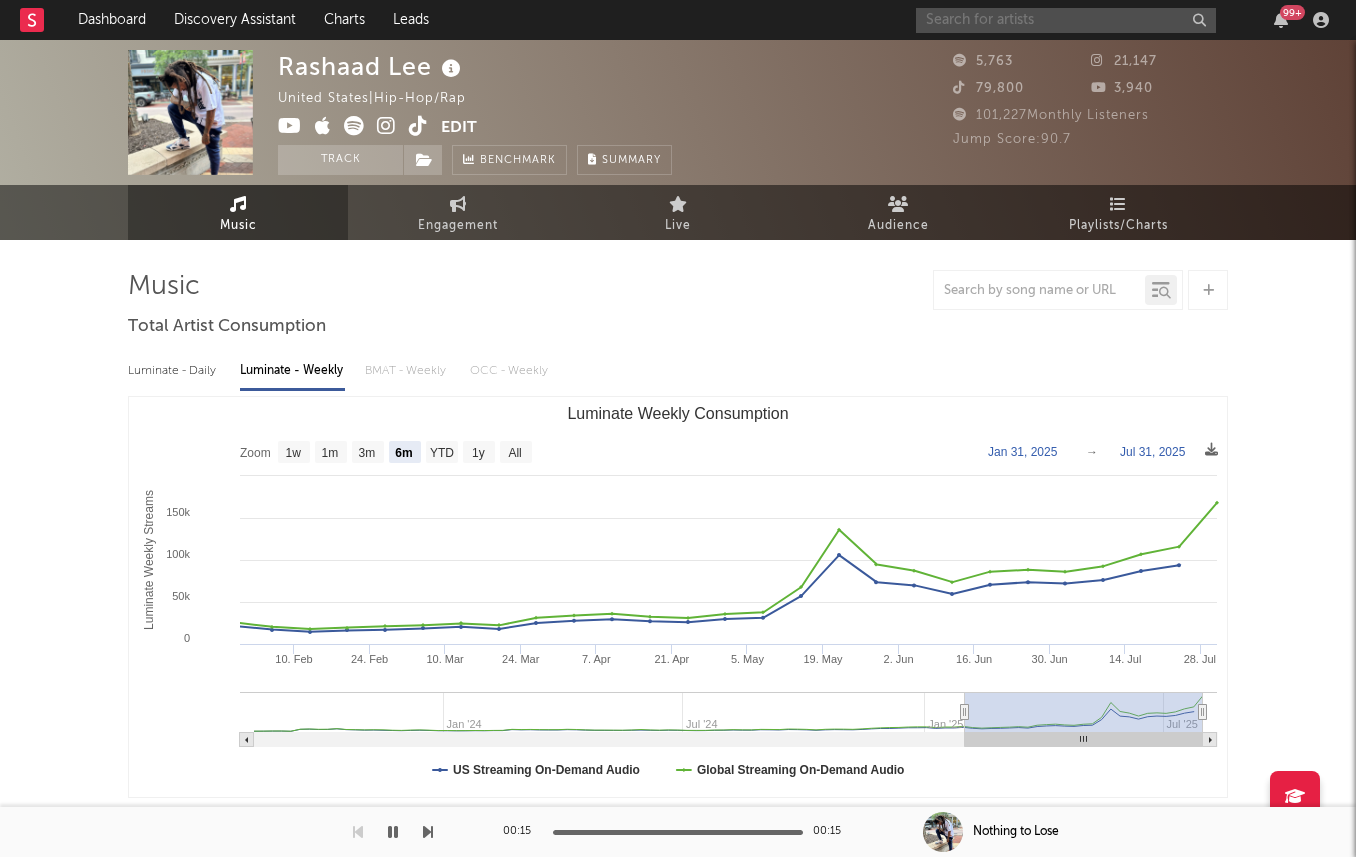 click at bounding box center [1066, 20] 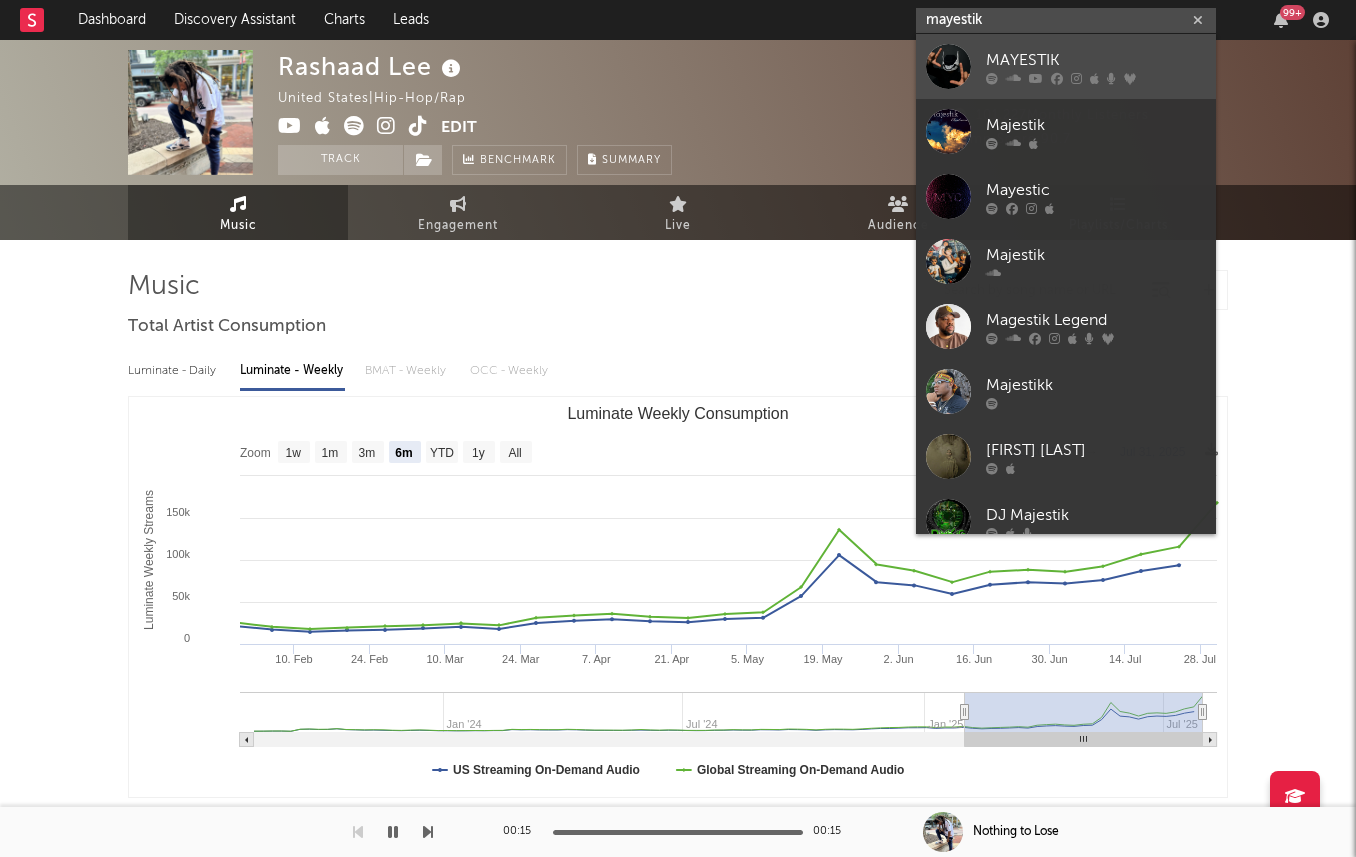 type on "mayestik" 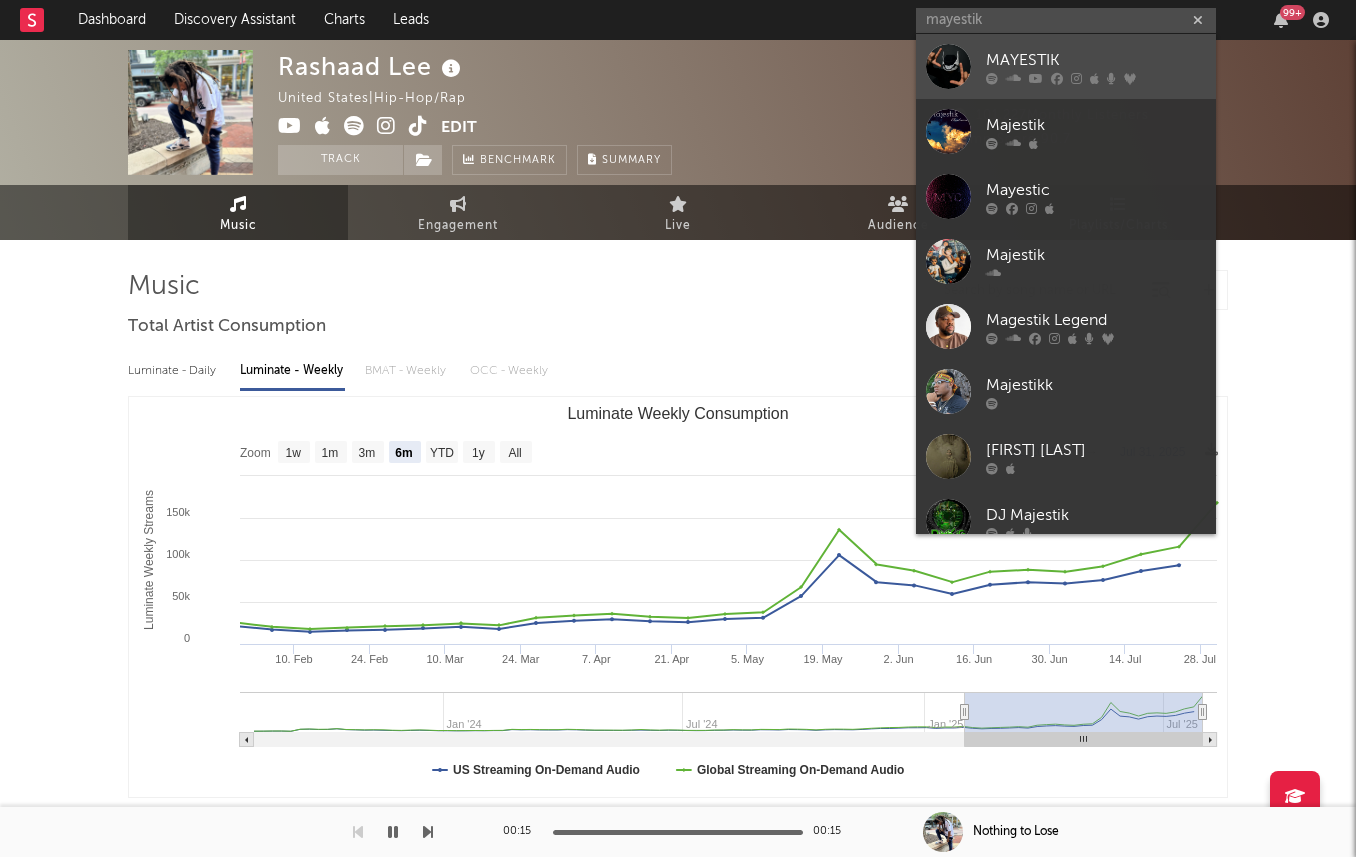 click on "MAYESTIK" at bounding box center [1096, 60] 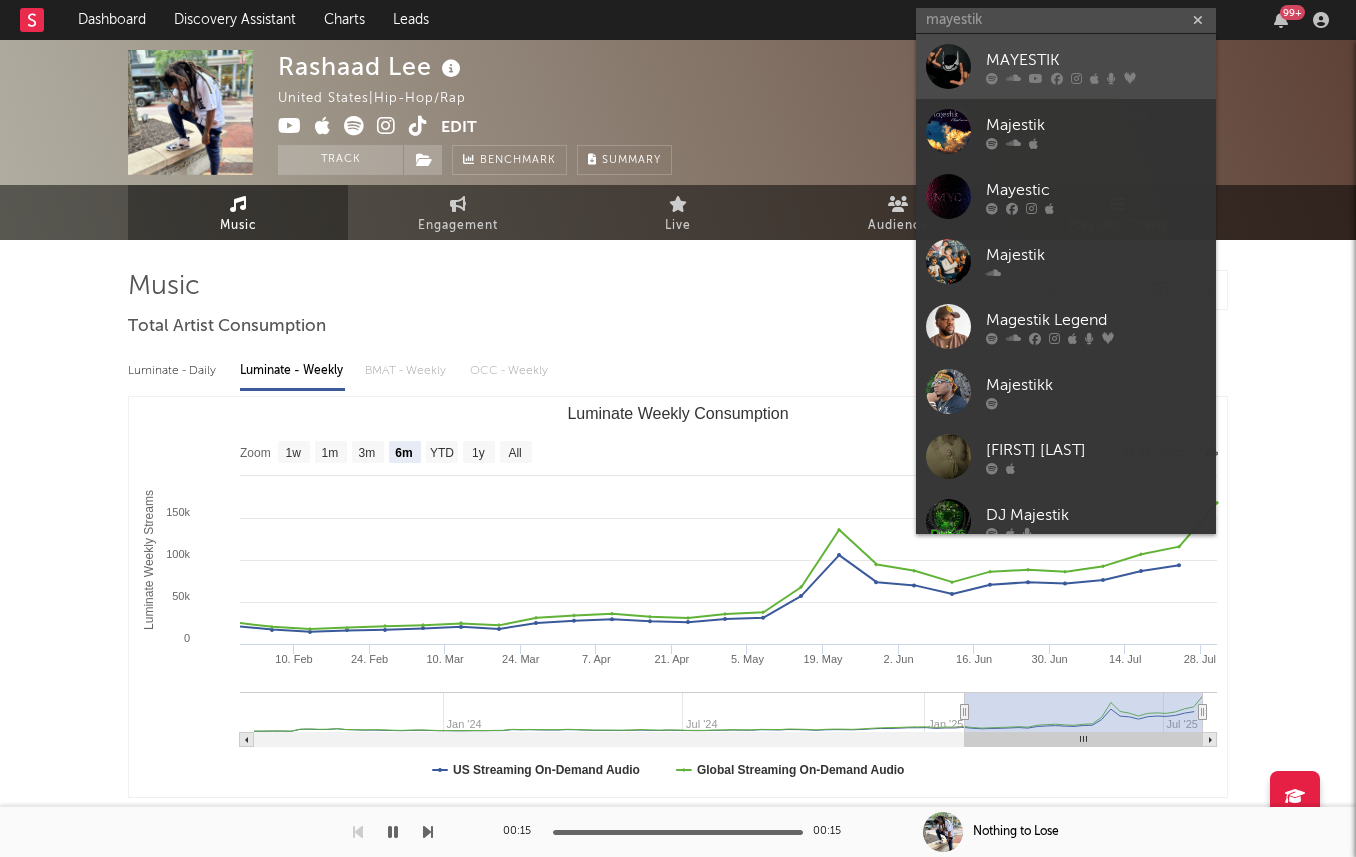 type 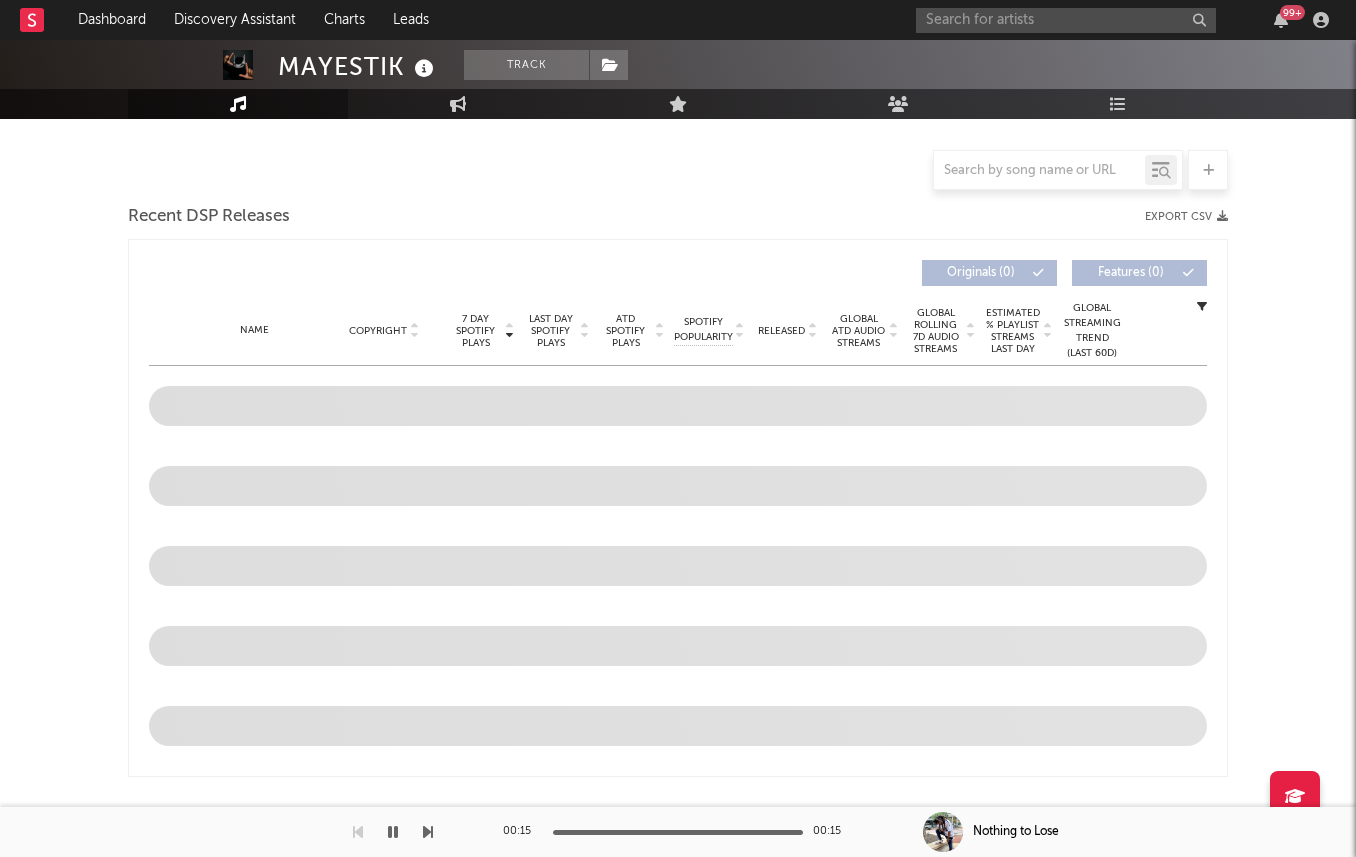 select on "1w" 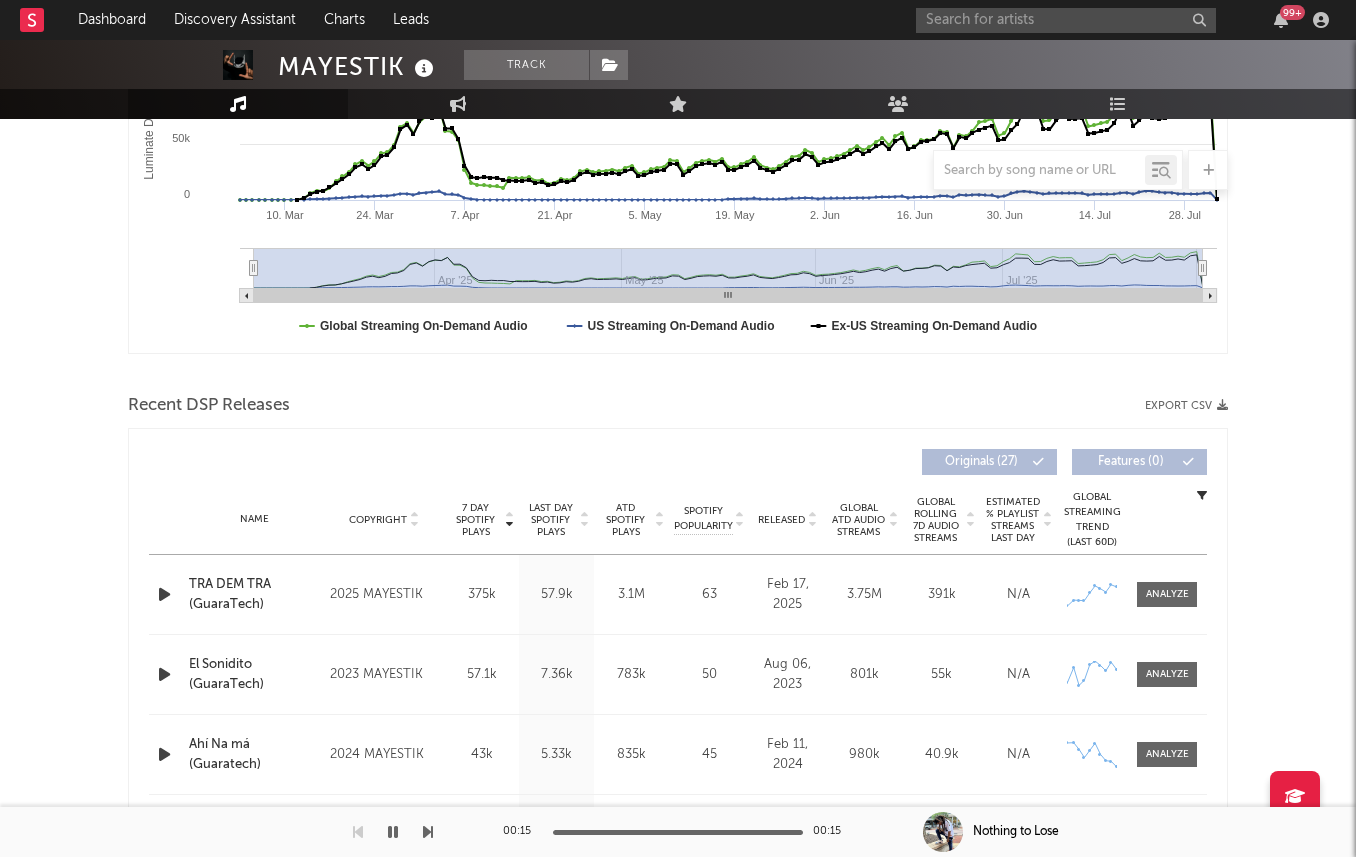 scroll, scrollTop: 443, scrollLeft: 0, axis: vertical 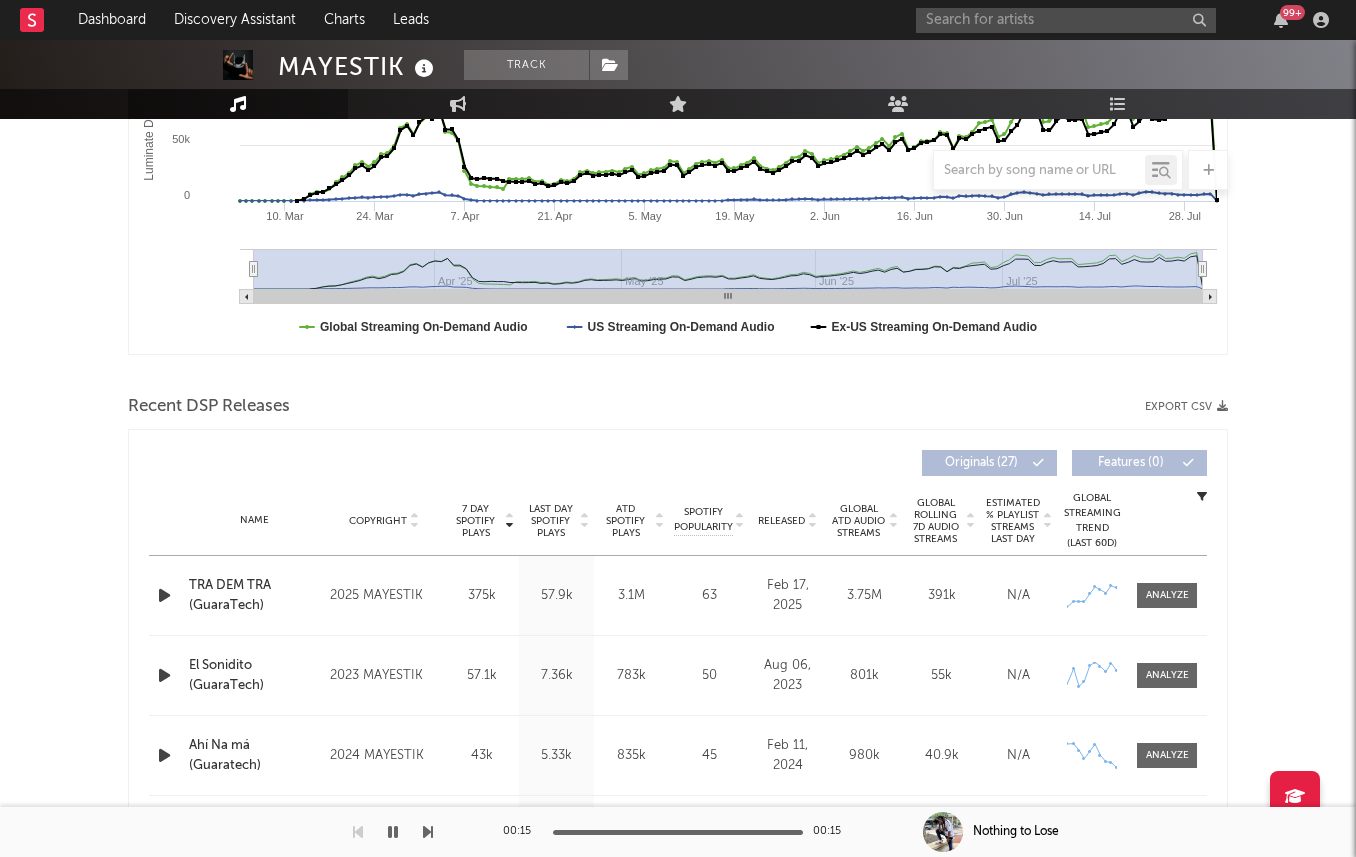 click 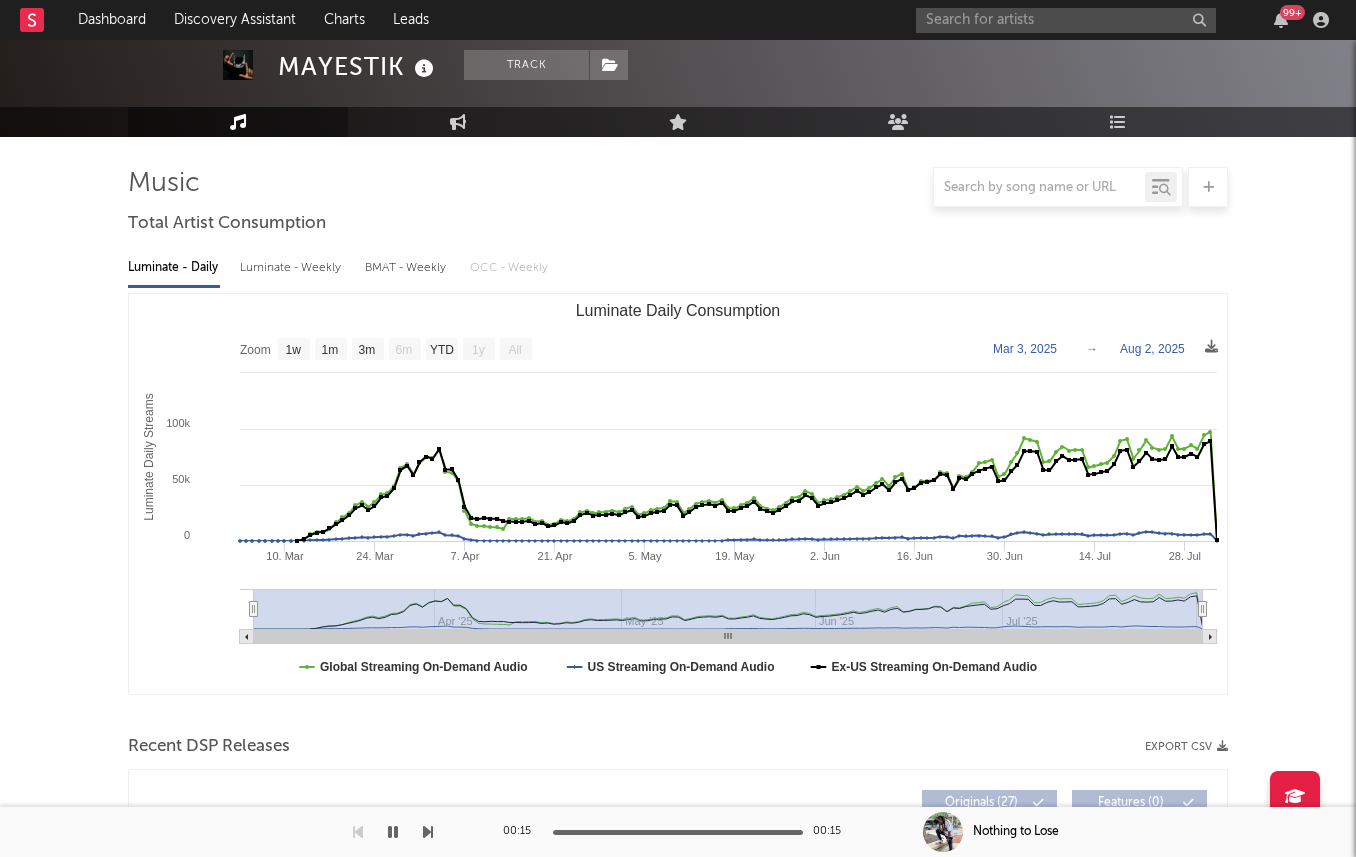 scroll, scrollTop: 58, scrollLeft: 0, axis: vertical 